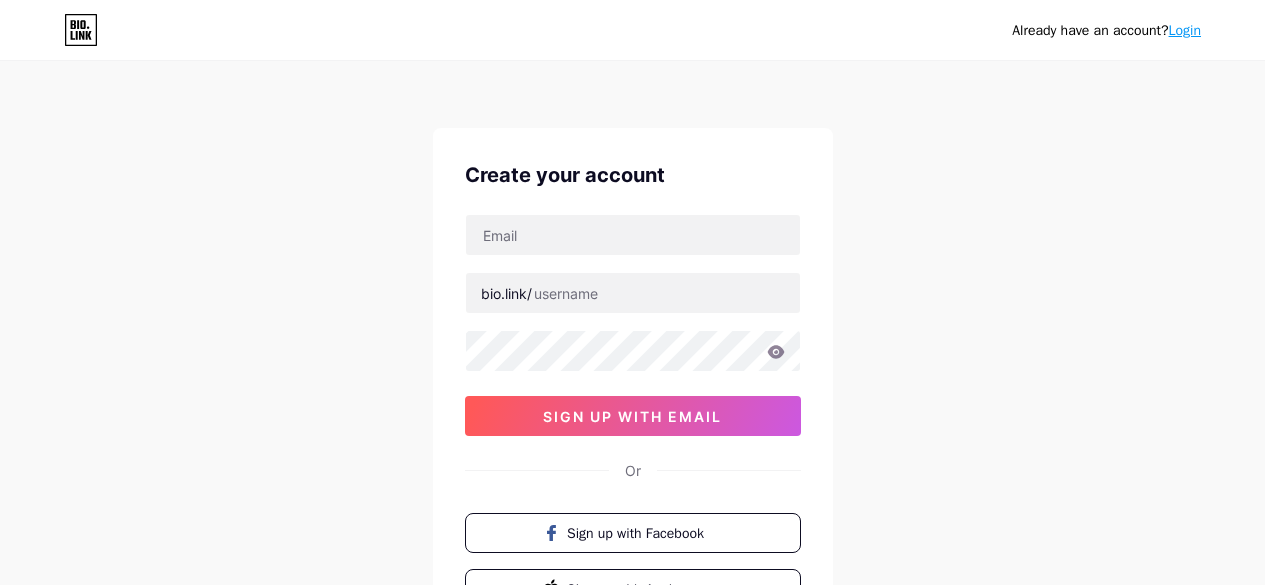 scroll, scrollTop: 0, scrollLeft: 0, axis: both 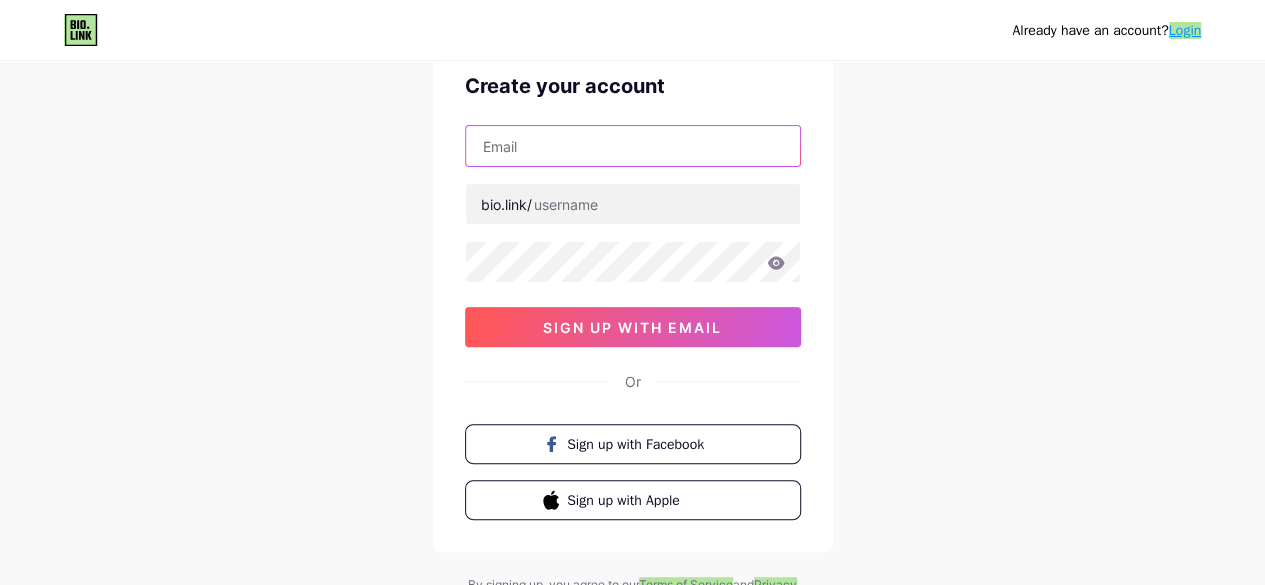 click at bounding box center [633, 146] 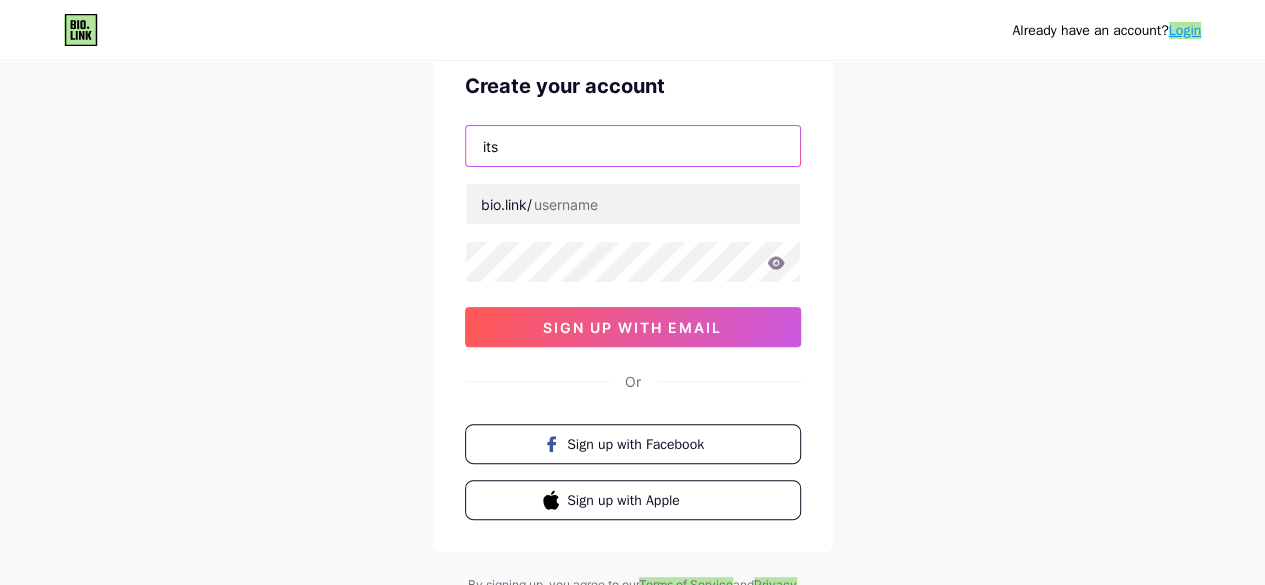 drag, startPoint x: 521, startPoint y: 97, endPoint x: 389, endPoint y: 97, distance: 132 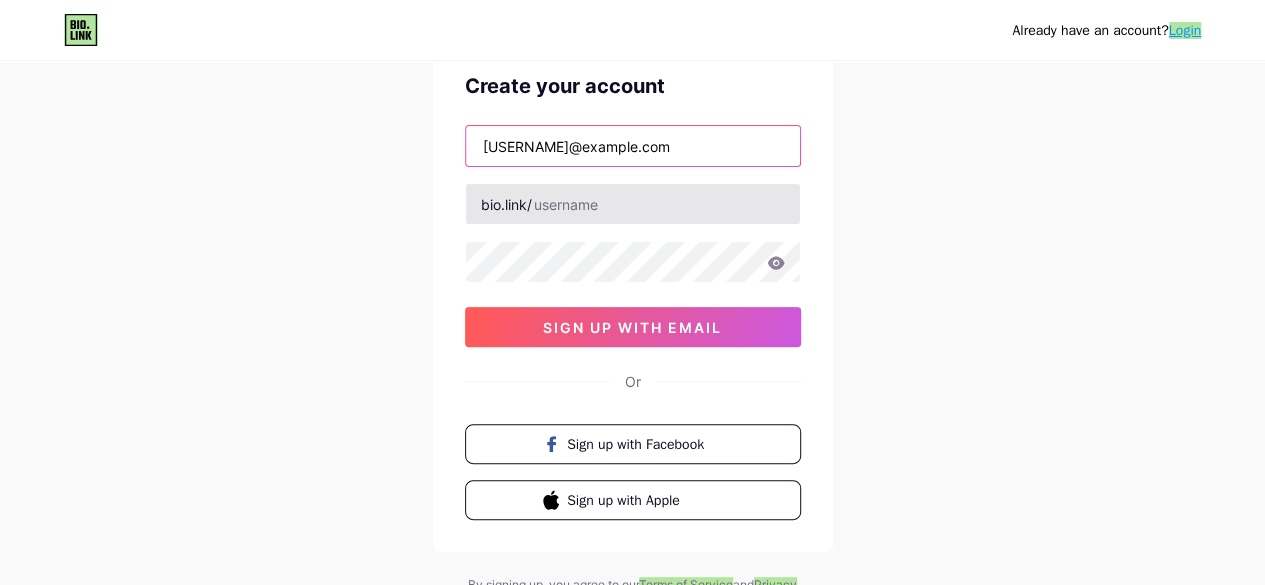 type on "[USERNAME]@example.com" 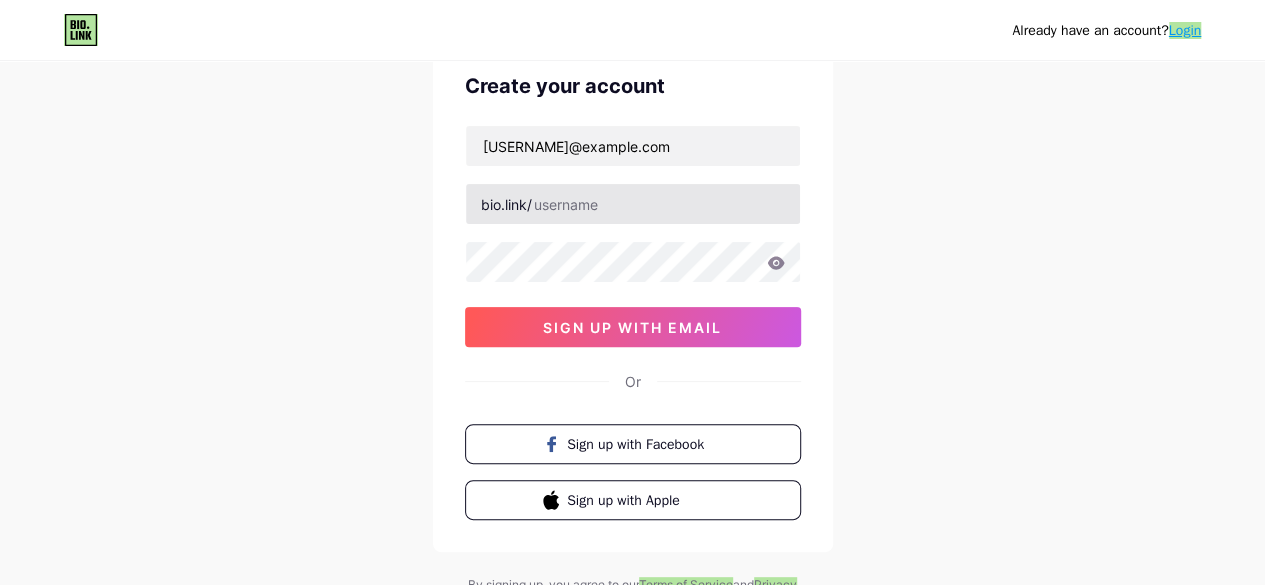 click at bounding box center (633, 204) 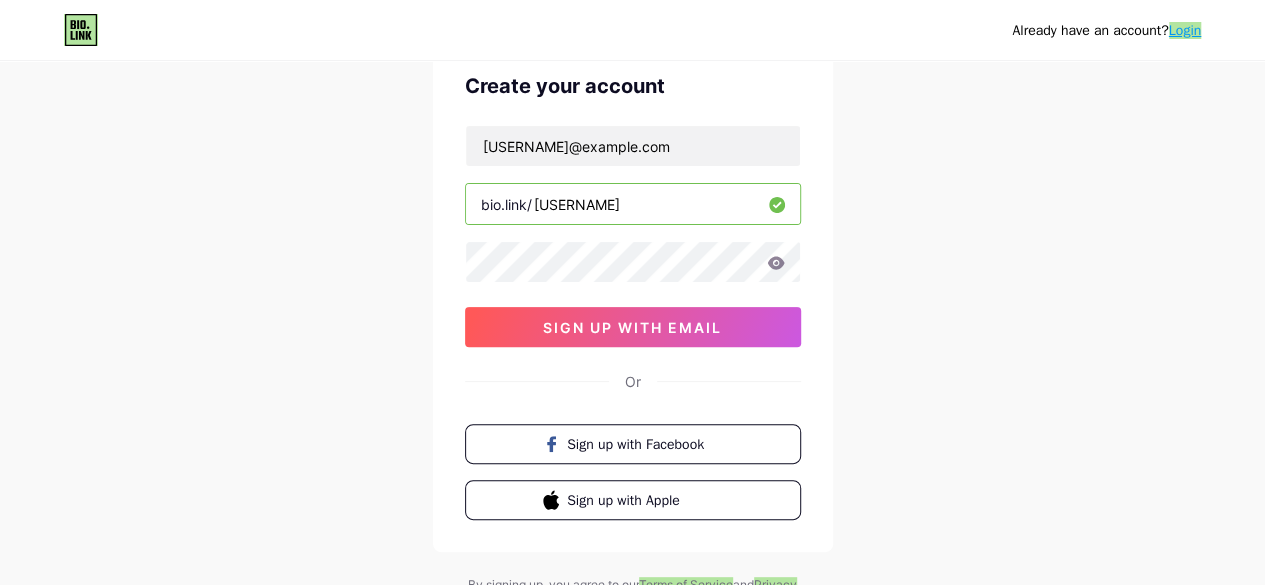 type on "[USERNAME]" 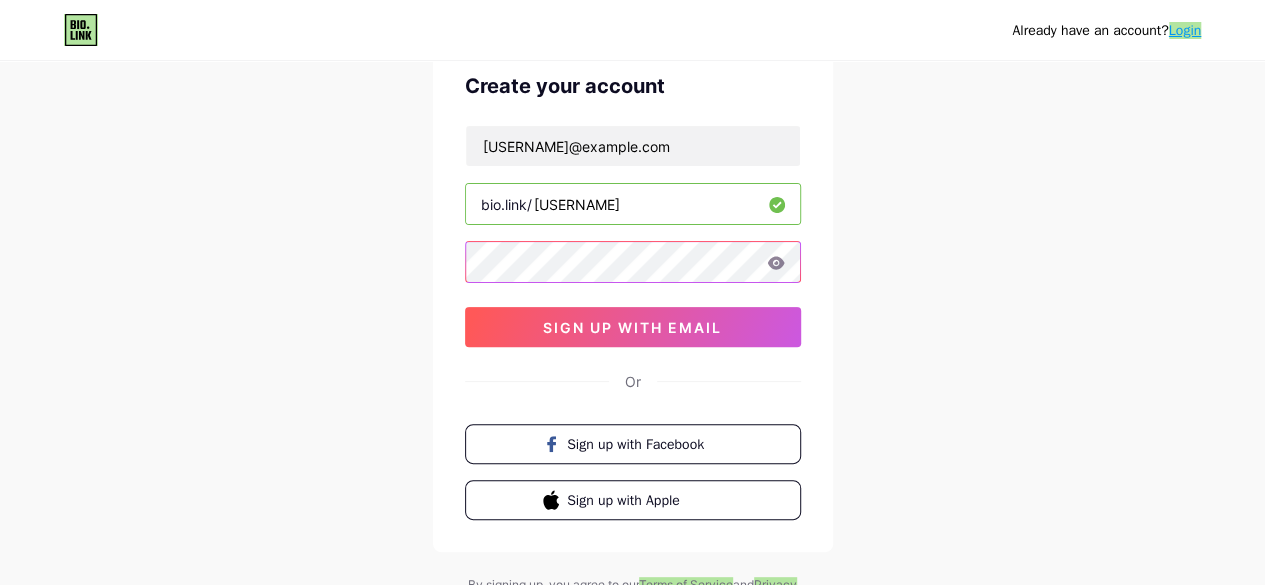 click on "Already have an account?  Login   Create your account     [EMAIL]     bio.link/   [USERNAME]                     sign up with email         Or       Sign up with Facebook
Sign up with Apple
By signing up, you agree to our  Terms of Service  and  Privacy Policy ." at bounding box center (632, 293) 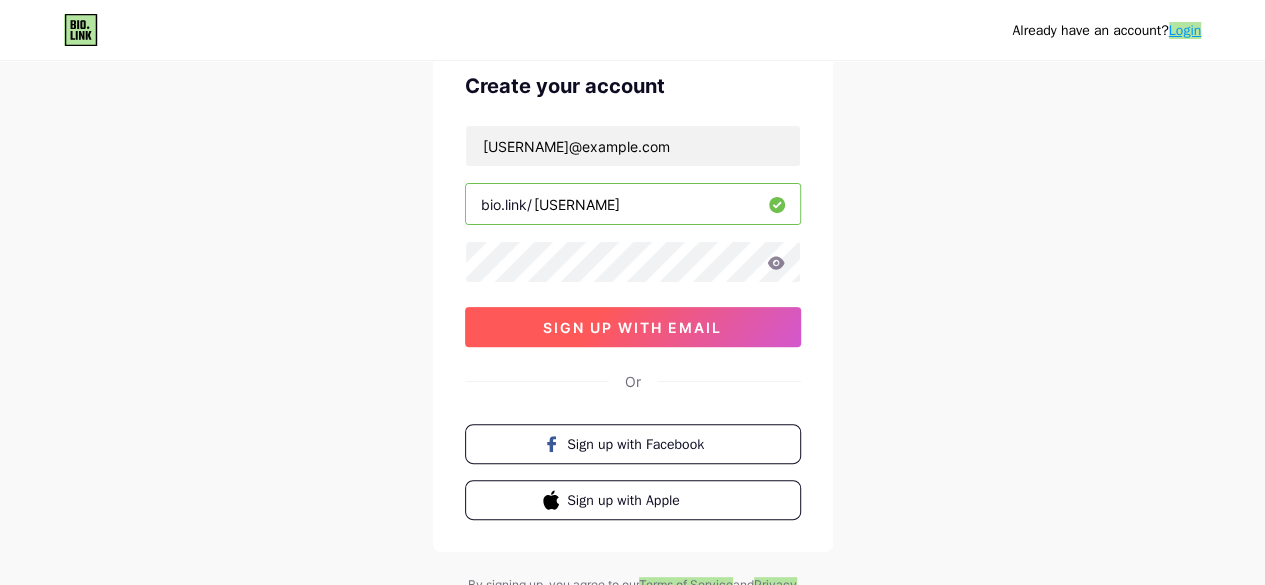 click on "sign up with email" at bounding box center [632, 327] 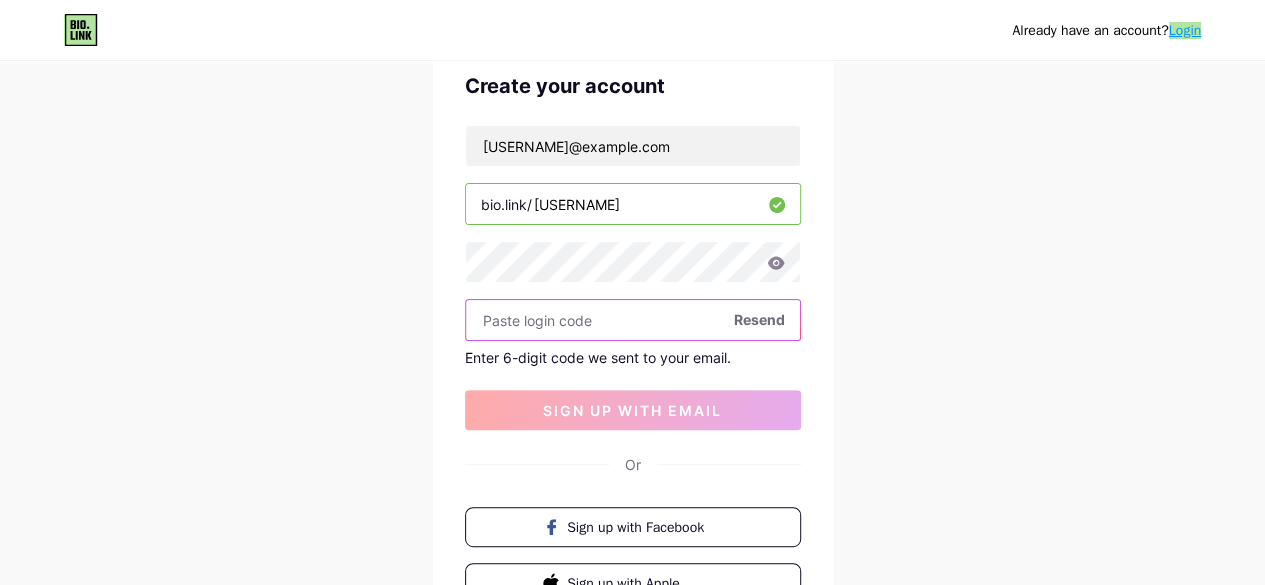 click at bounding box center [633, 320] 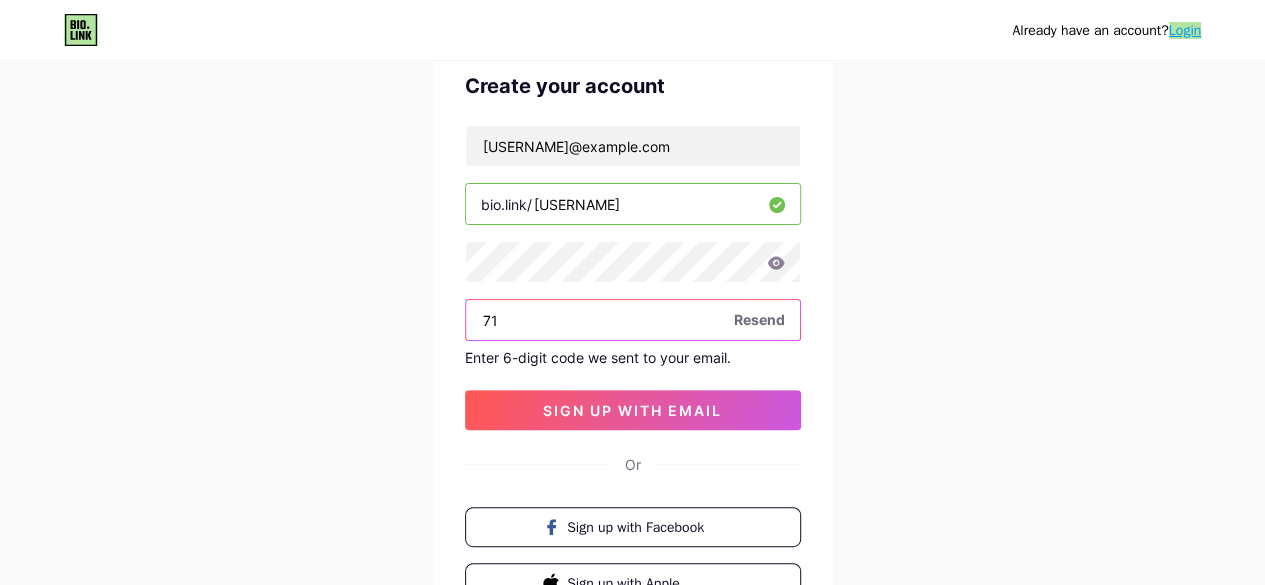 click on "71" at bounding box center (633, 320) 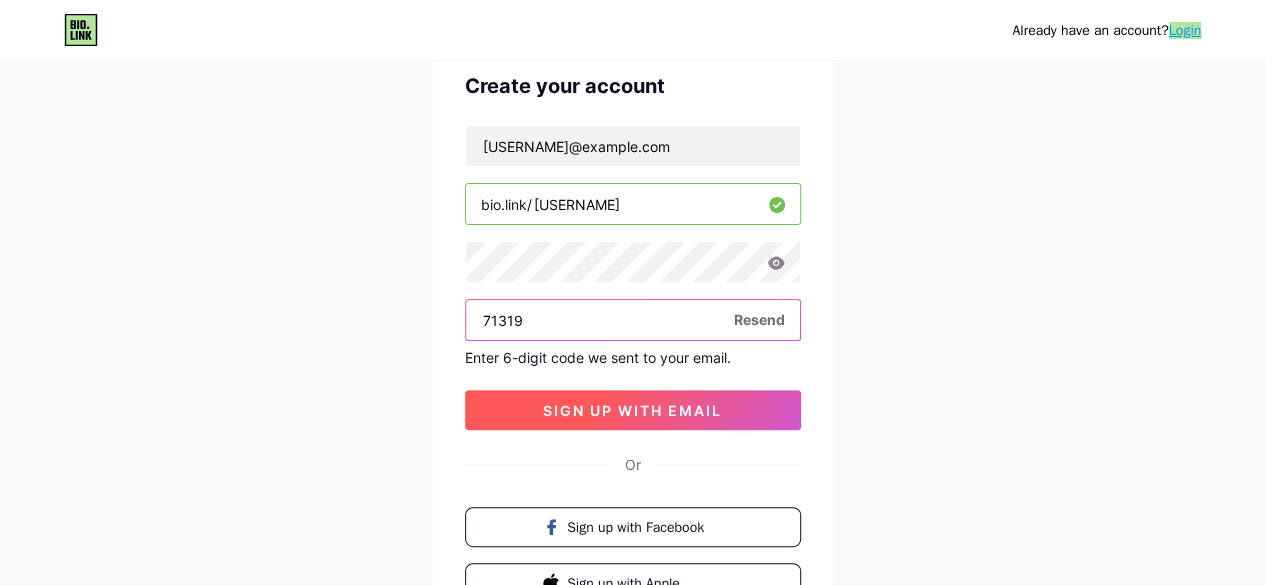 type on "71319" 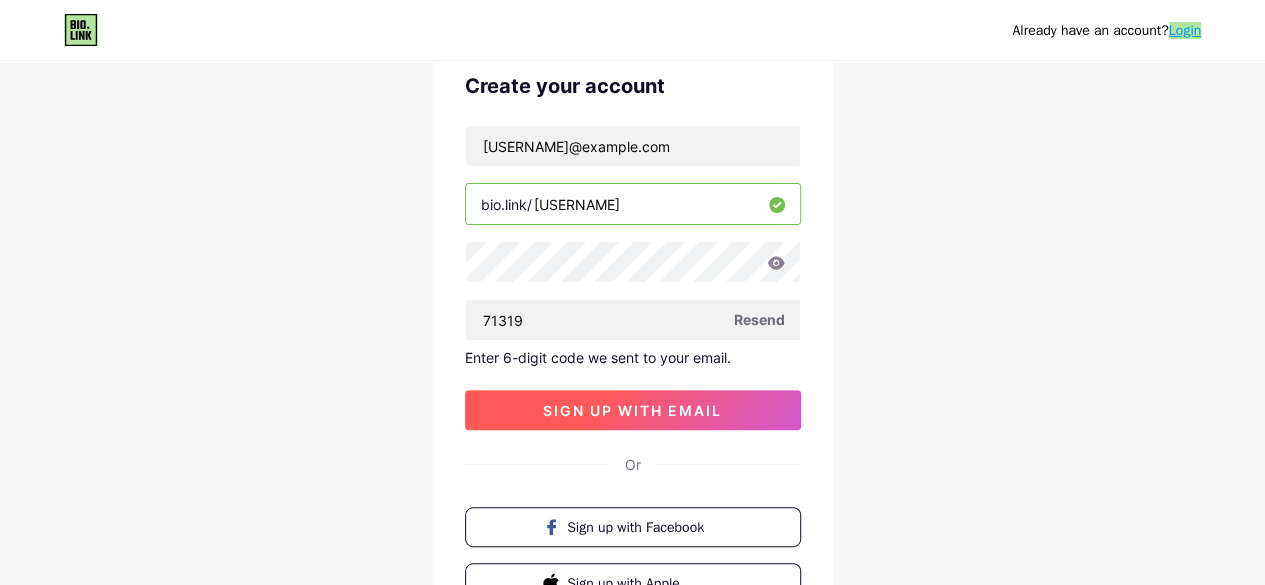 click on "sign up with email" at bounding box center (632, 410) 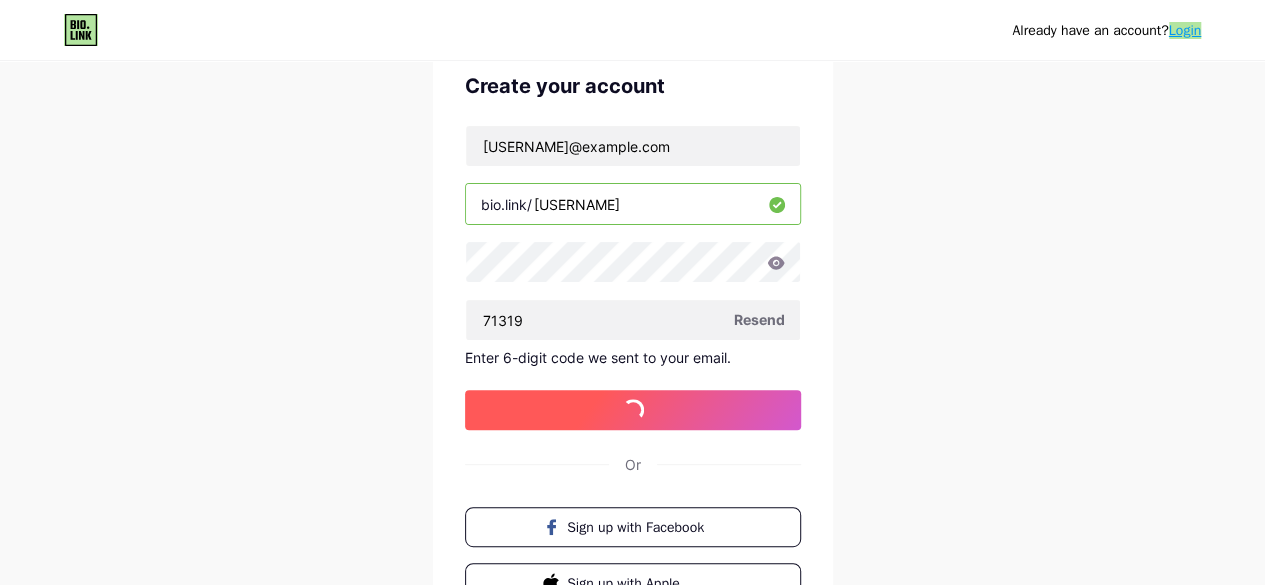 click at bounding box center [632, 410] 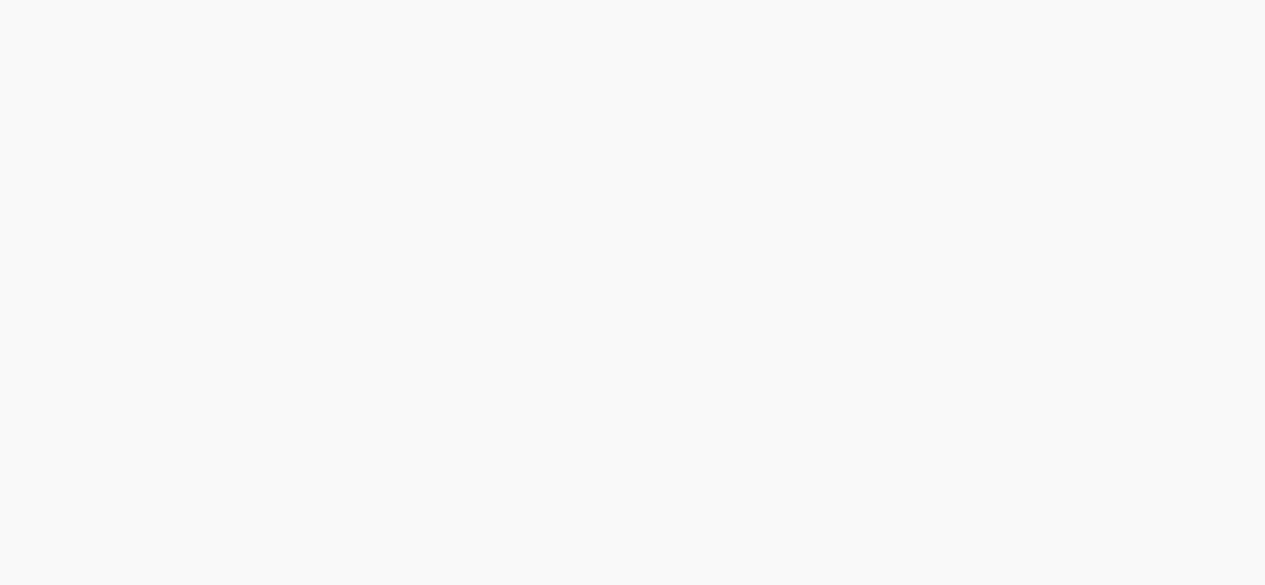 scroll, scrollTop: 0, scrollLeft: 0, axis: both 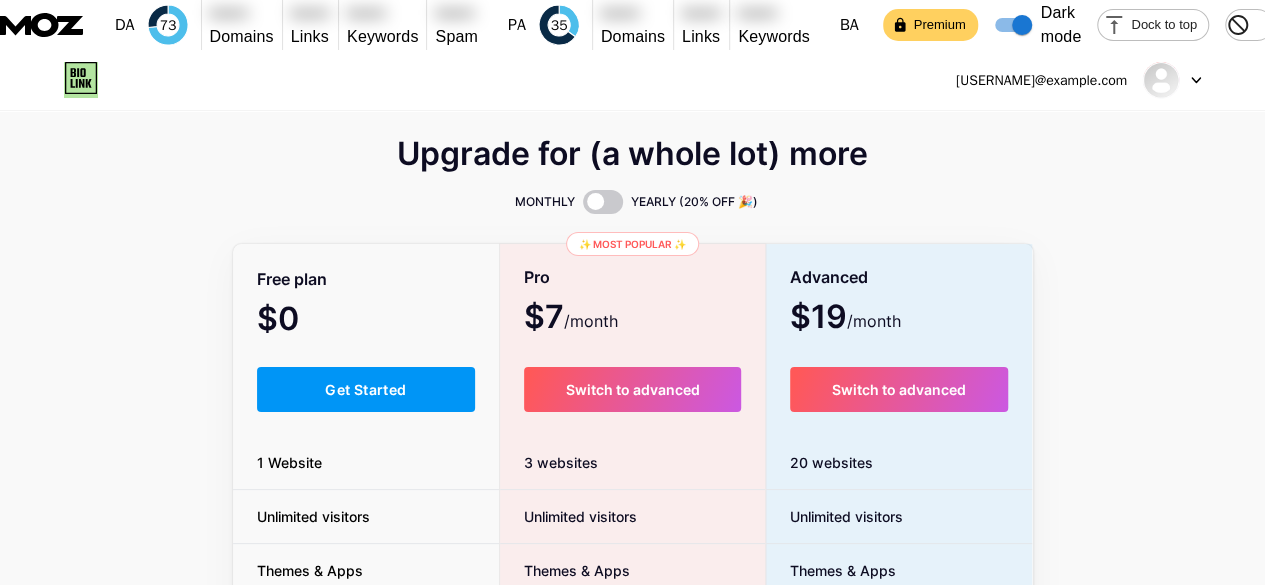 click on "Pro   $7   /month     Switch to advanced      3 websites
Unlimited visitors     Themes & Apps     Advanced Stats     Custom domain        Host it on your own personal domain    Build email list        Collect emails of your visitors and send them email updates    Publish blog posts        Start a blog in seconds, powered by a powerful editor    Verified badge        Add authenticity by showing a blue checkmark    Remove Bio Link branding        Remove all credits and make it fully white-label" at bounding box center (632, 605) 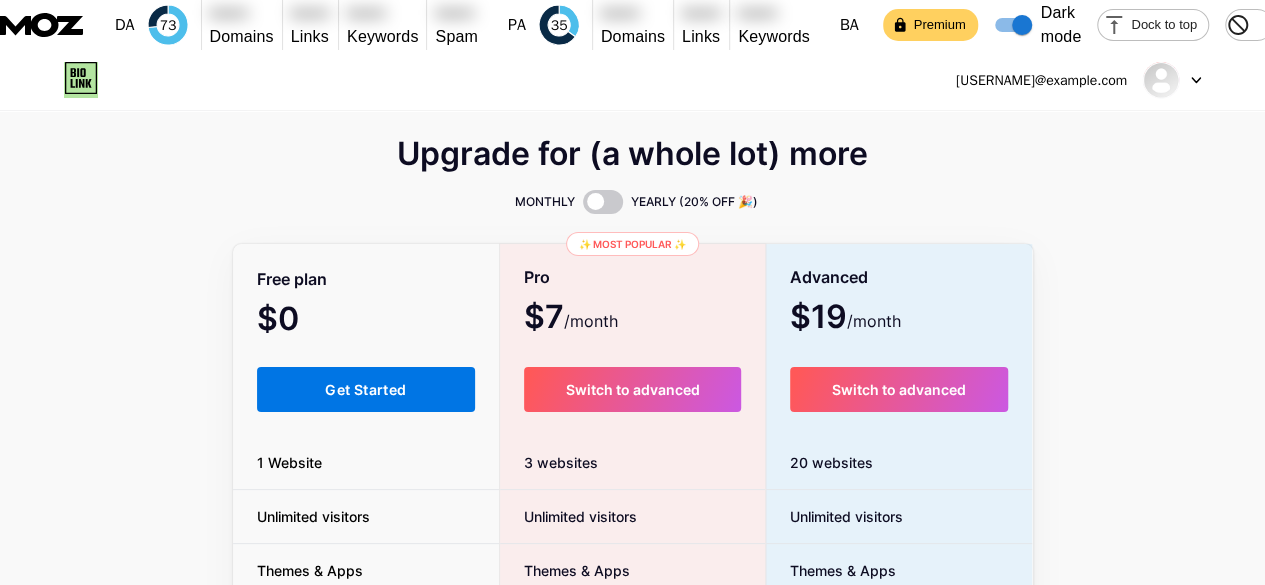 click on "Get Started" at bounding box center [365, 389] 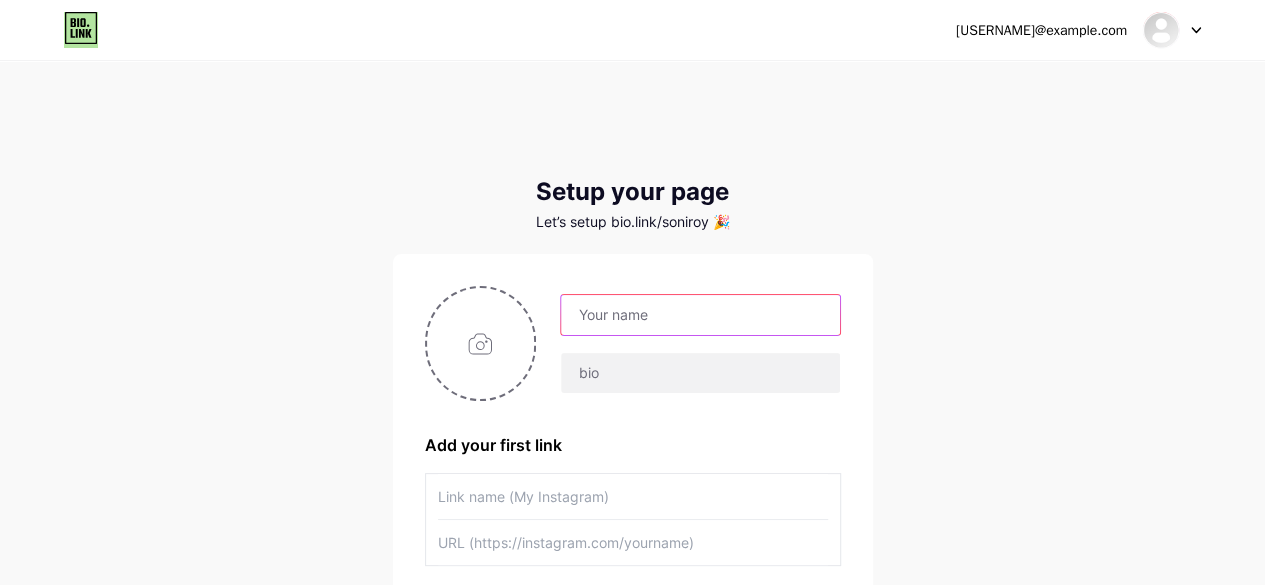 click at bounding box center [700, 315] 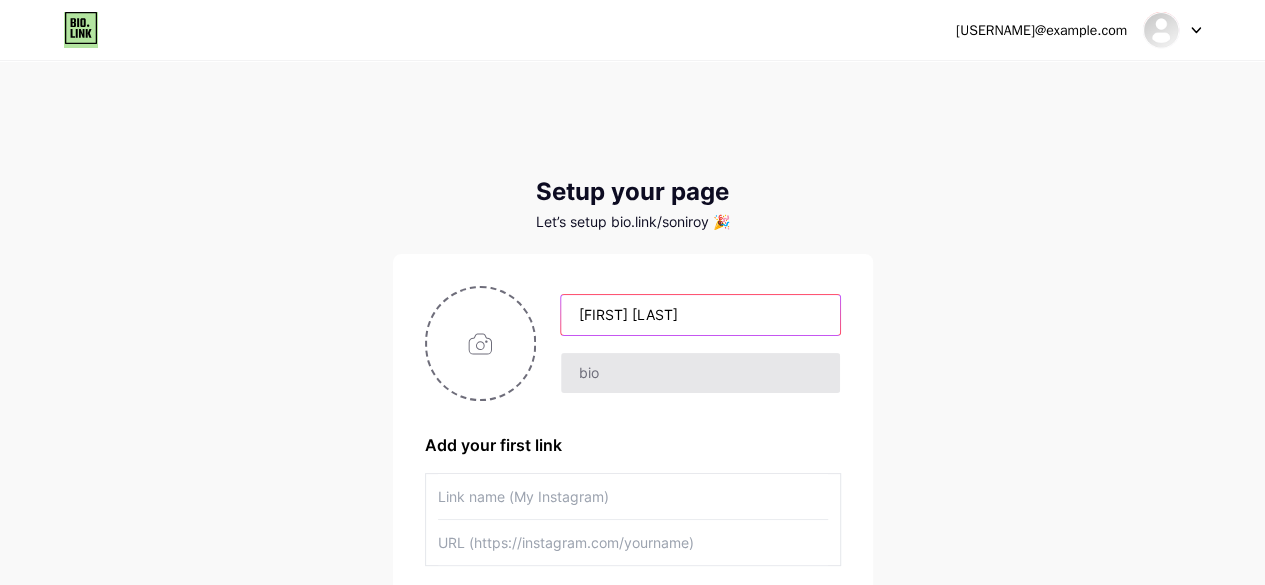 type on "[FIRST] [LAST]" 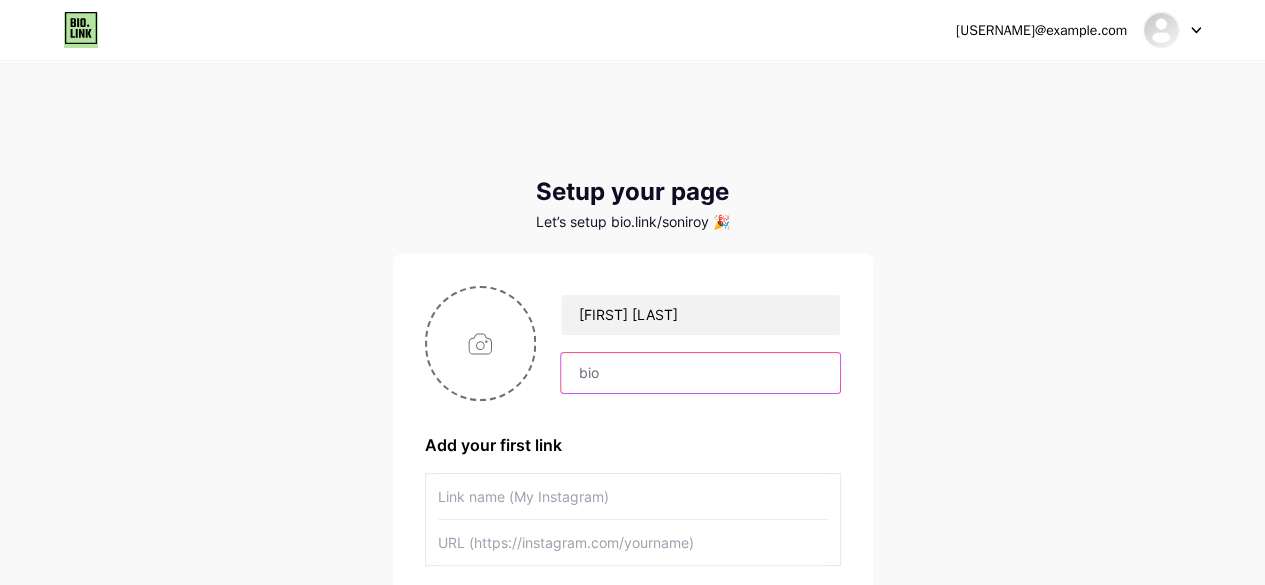 click at bounding box center [700, 373] 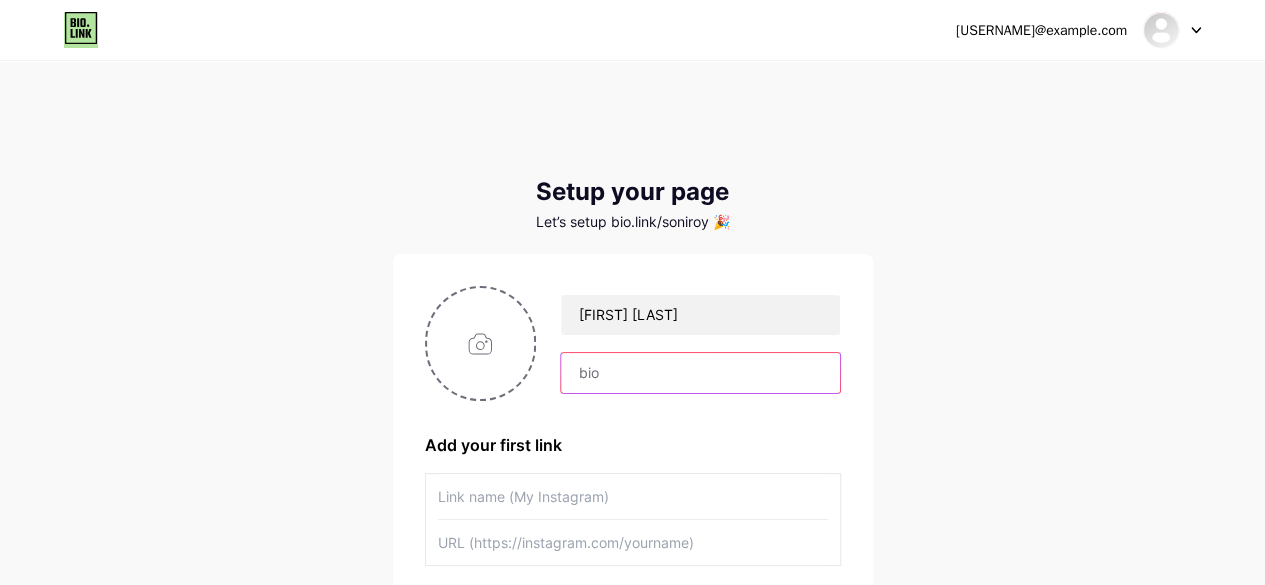 click at bounding box center (700, 373) 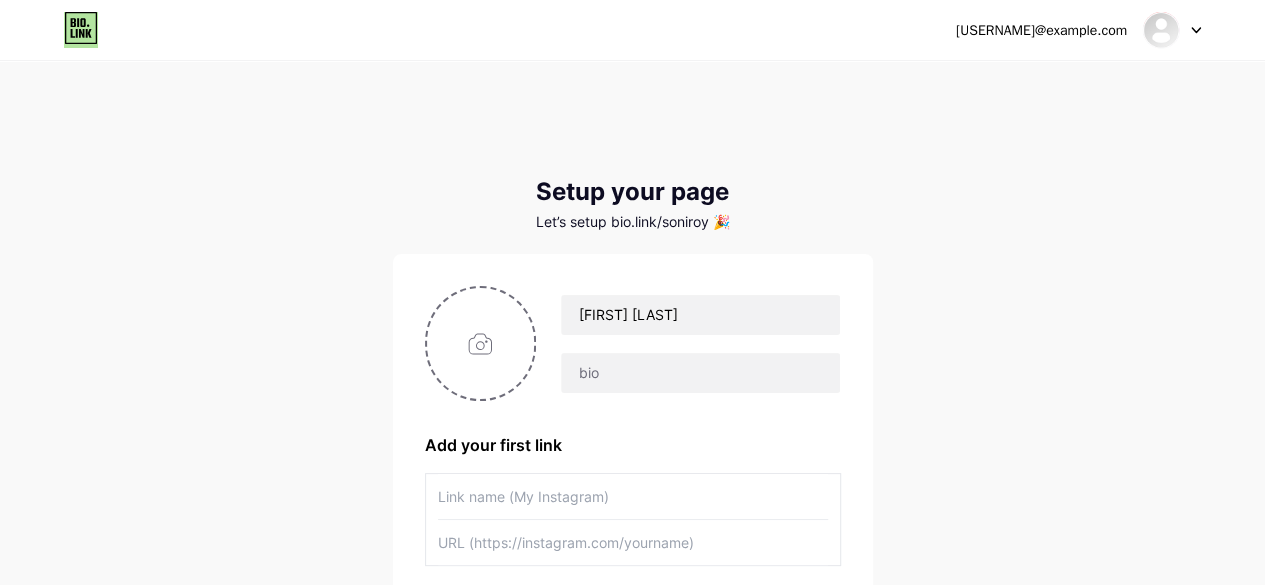 click at bounding box center (633, 496) 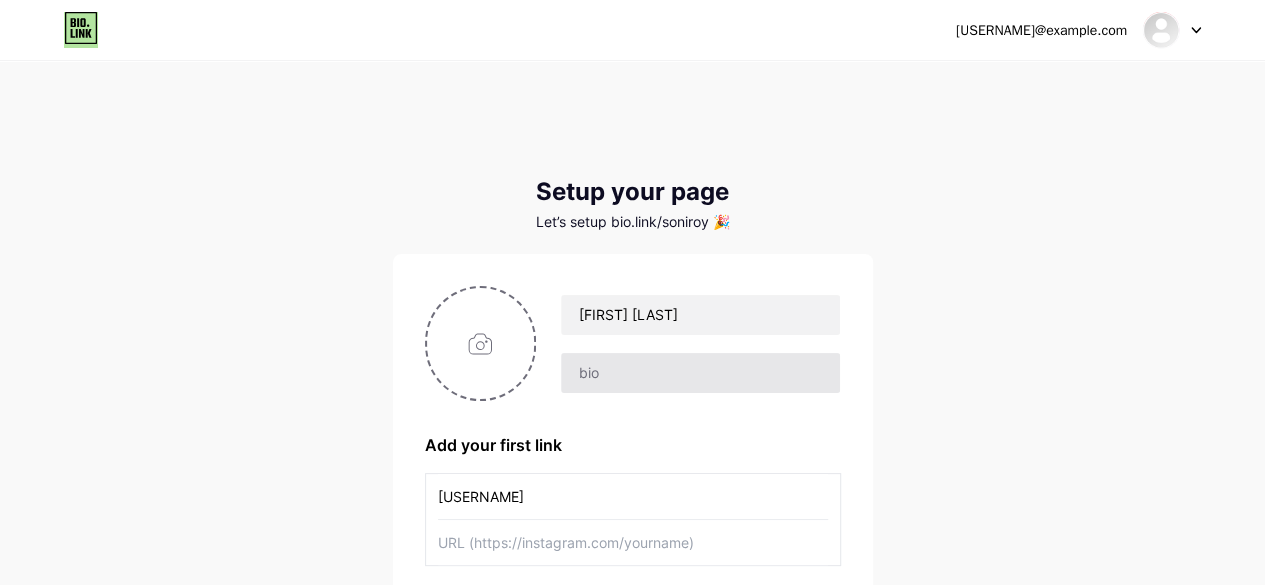type on "[USERNAME]" 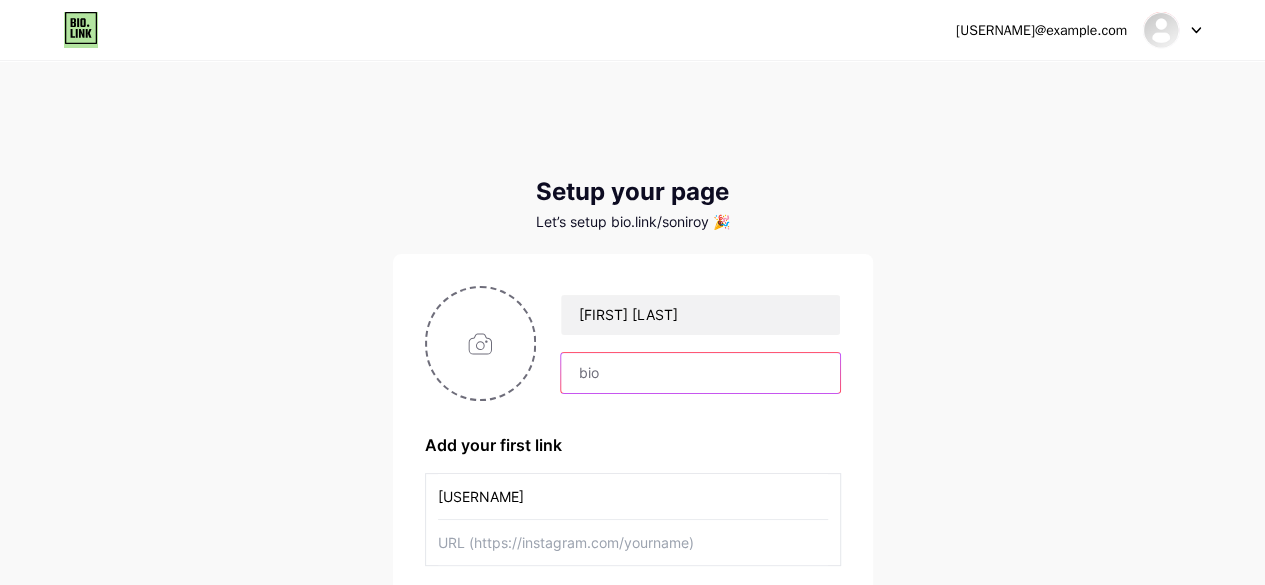 click at bounding box center [700, 373] 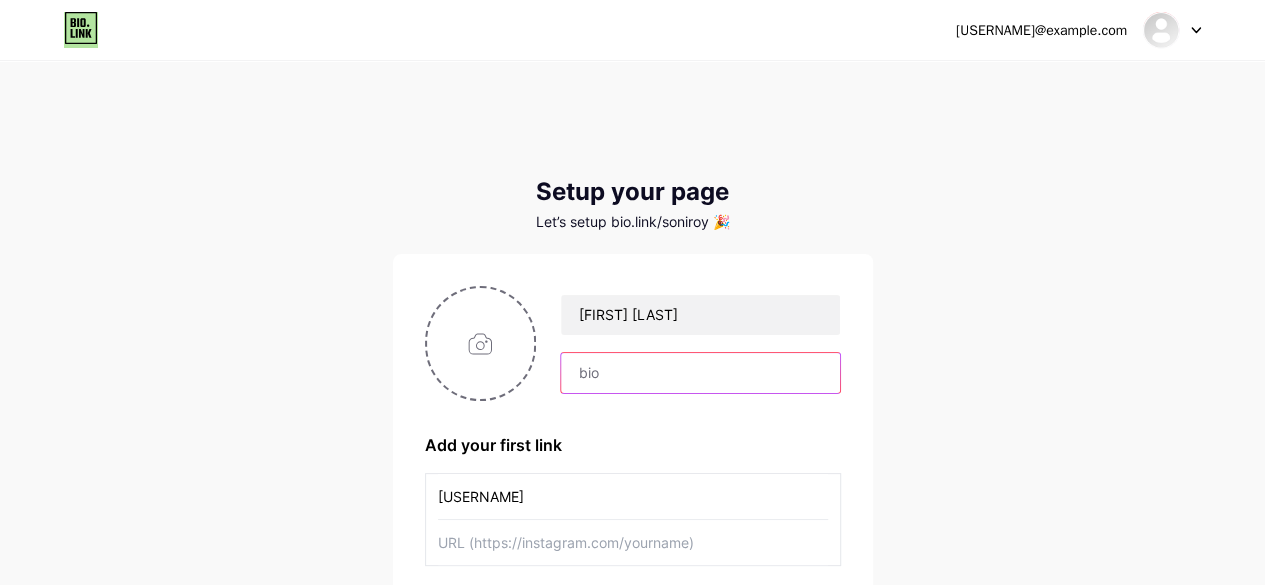 paste on "Hey, I'm [FIRST] [LAST] – a bold, independent [CITY] girl who knows how to turn your fantasies into reality. As one of the most passionate [CITY] escorts, I offer unforgettable erotic companionship to deserving men. Let me spoil you with attention, affection, and adventure." 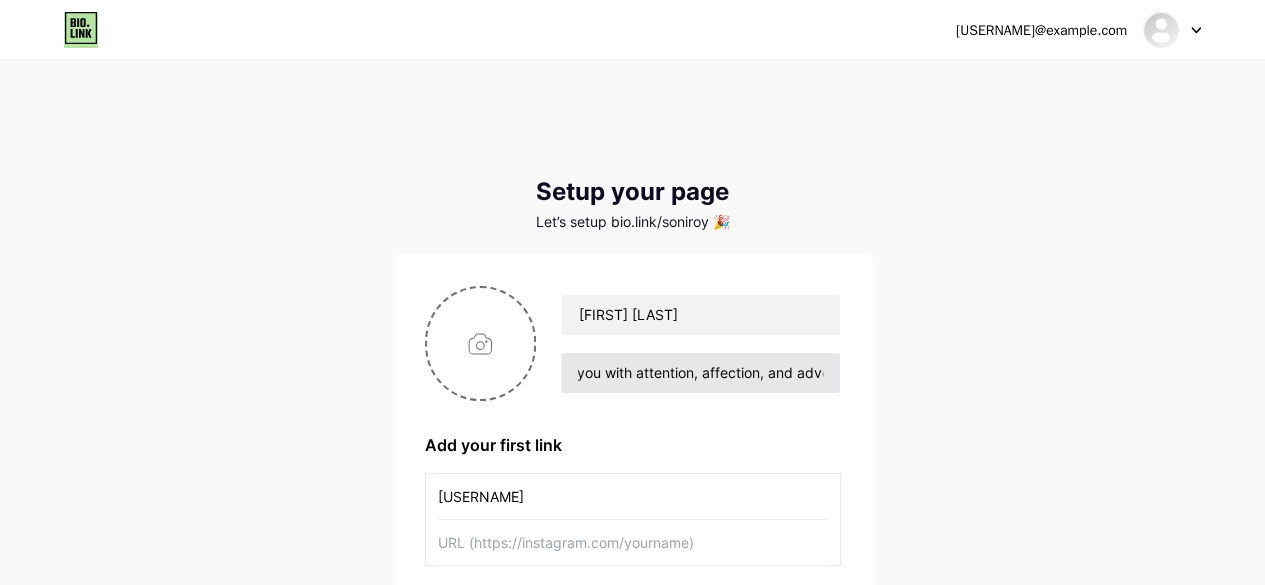scroll, scrollTop: 0, scrollLeft: 0, axis: both 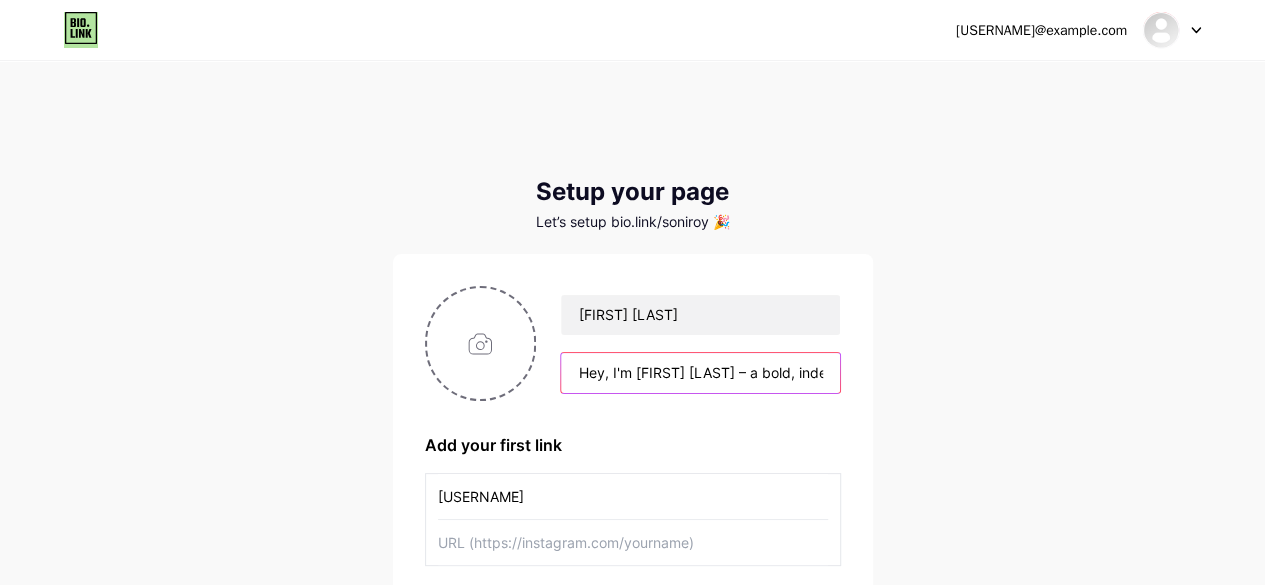 click on "Hey, I'm [FIRST] [LAST] – a bold, independent [CITY] girl who knows how to turn your fantasies into reality. As one of the most passionate [CITY] escorts, I offer unforgettable erotic companionship to deserving men. Let me spoil you with attention, affection, and adventure." at bounding box center (700, 373) 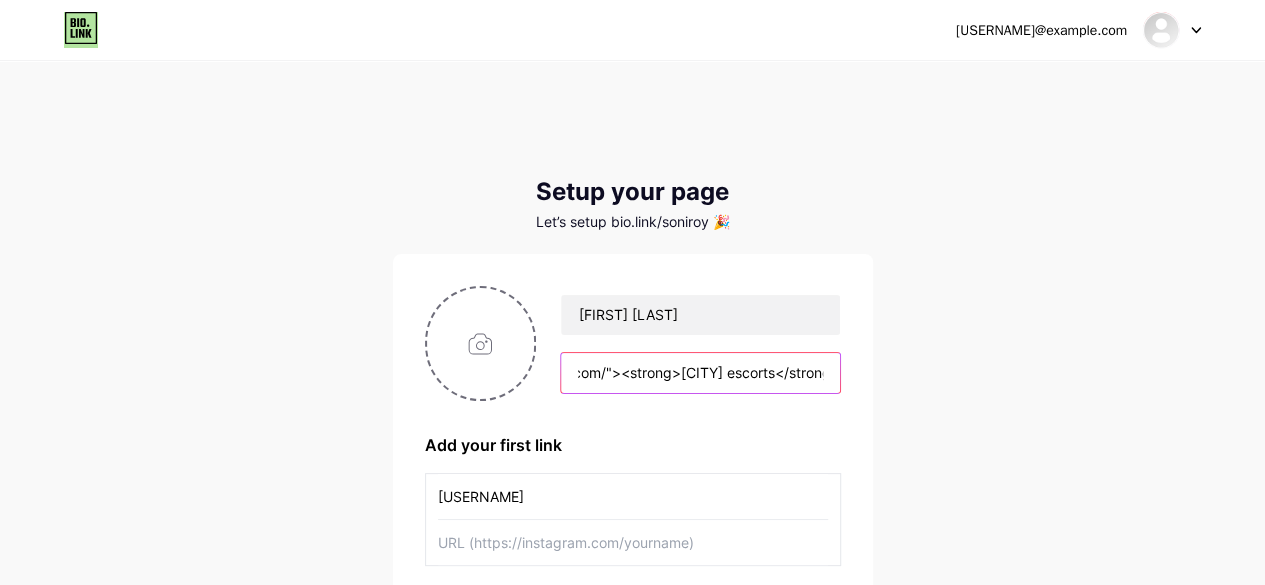 type on "Hey, I'm [FIRST] [LAST] – a bold, independent [CITY] girl who knows how to turn your fantasies into reality. As one of the most passionate [CITY] escorts, I offer unforgettable erotic companionship to deserving men. Let me spoil you with attention, affection, and adventure. <a href="https://www.sexydelhi.com/"><strong>[CITY] escorts</strong></a>" 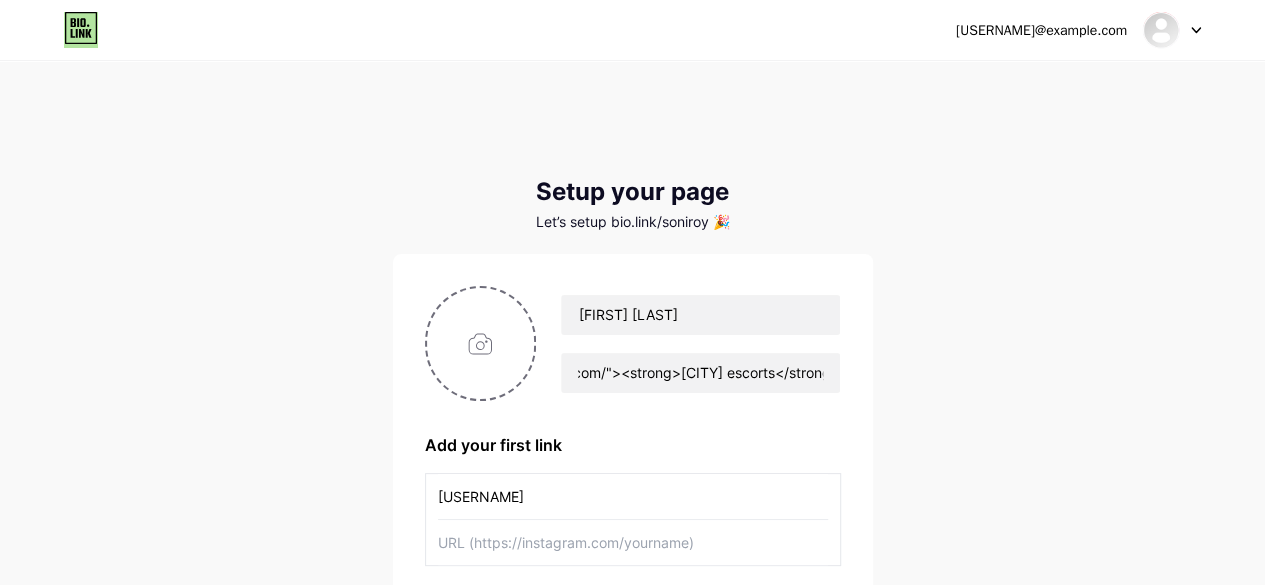 scroll, scrollTop: 0, scrollLeft: 0, axis: both 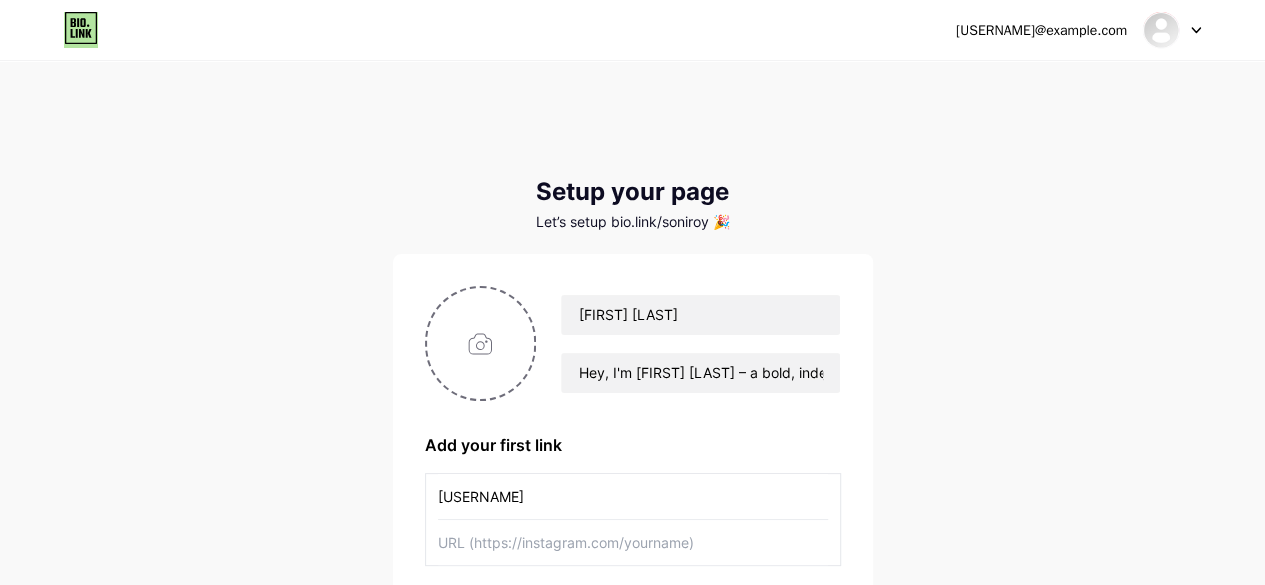 click on "Add your first link" at bounding box center [633, 445] 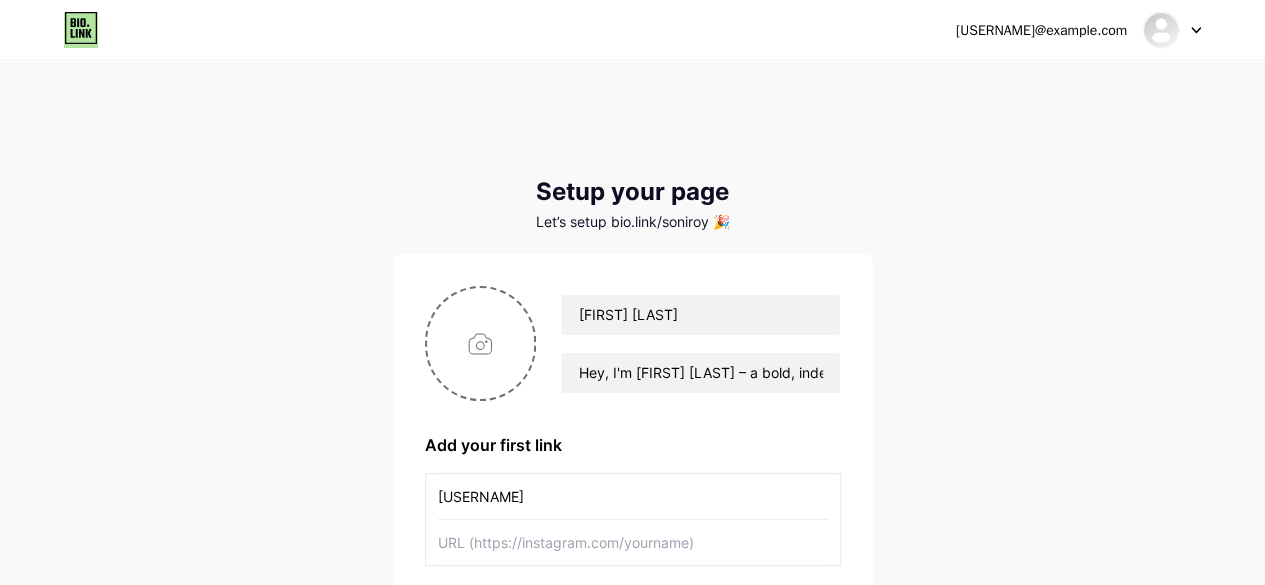 paste on "https://www.sexydelhi.com/" 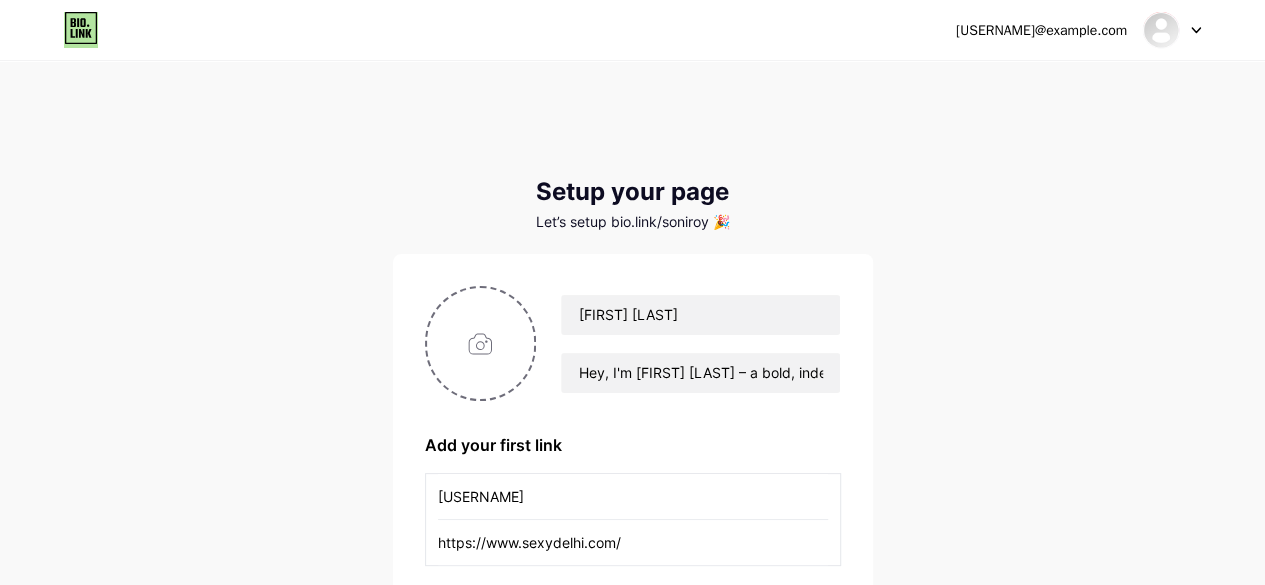 type on "https://www.sexydelhi.com/" 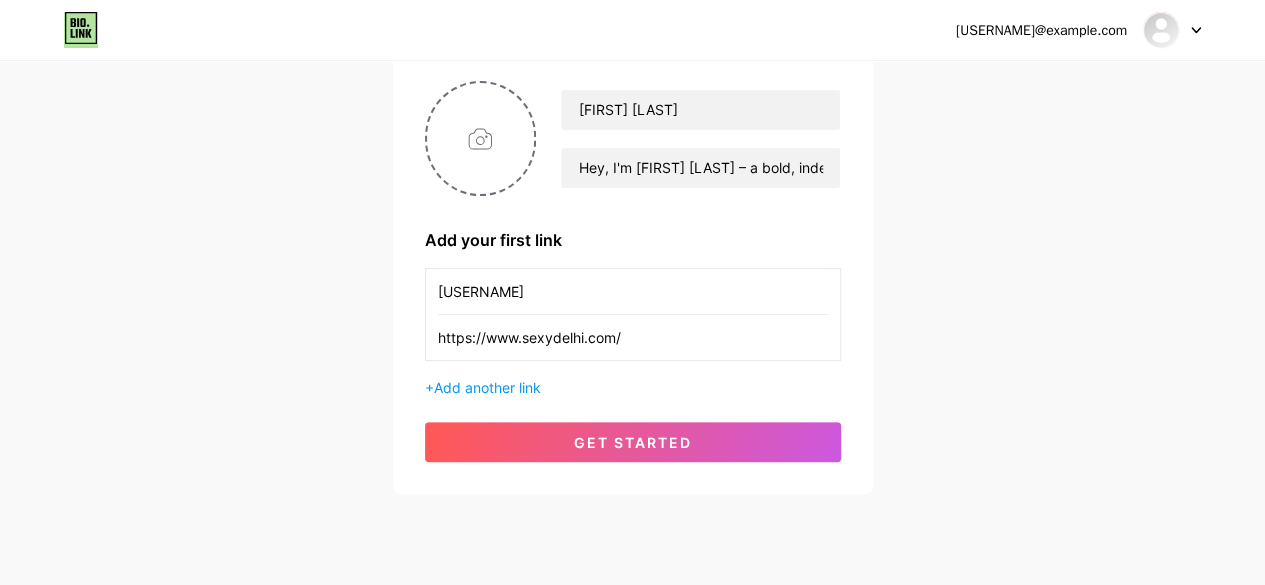 scroll, scrollTop: 206, scrollLeft: 0, axis: vertical 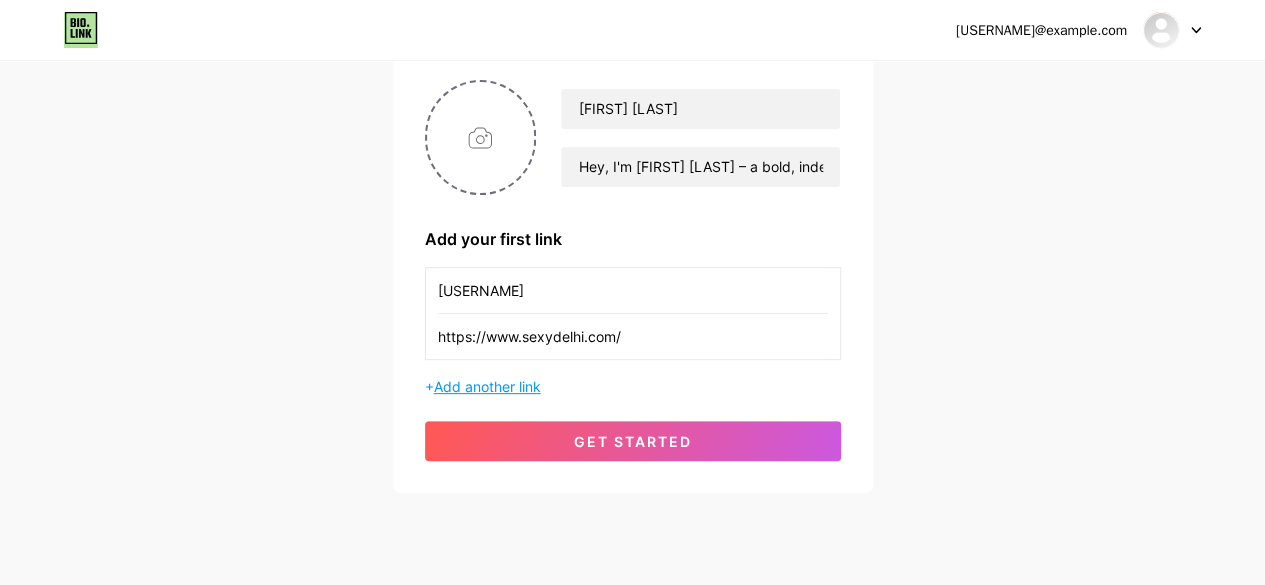 click on "Add another link" at bounding box center [487, 386] 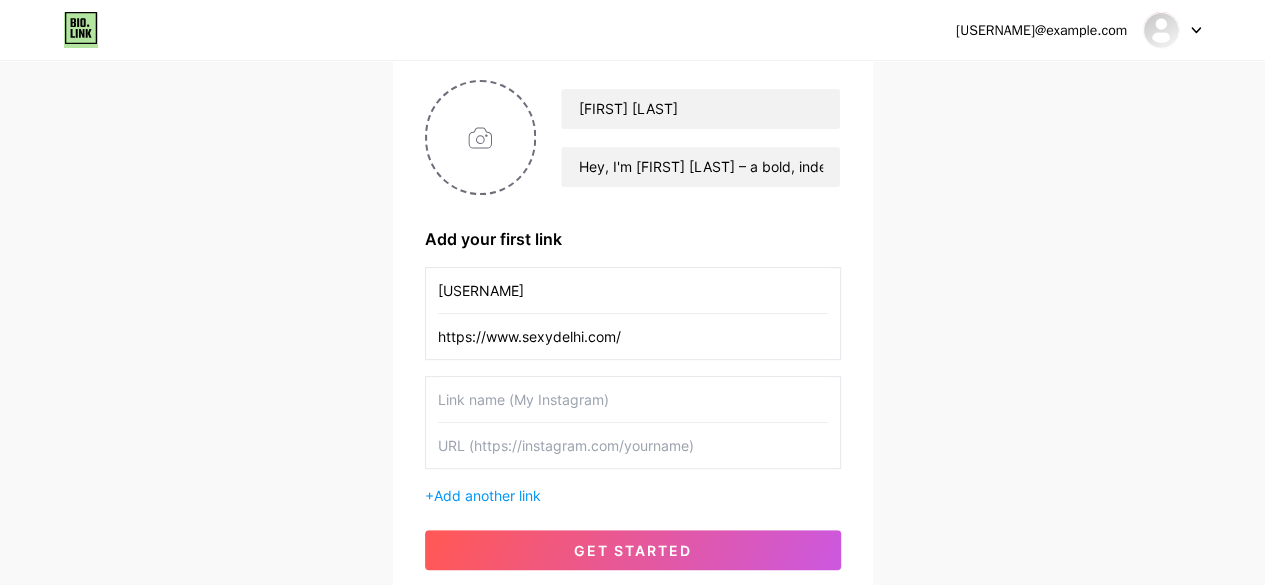 click at bounding box center [633, 399] 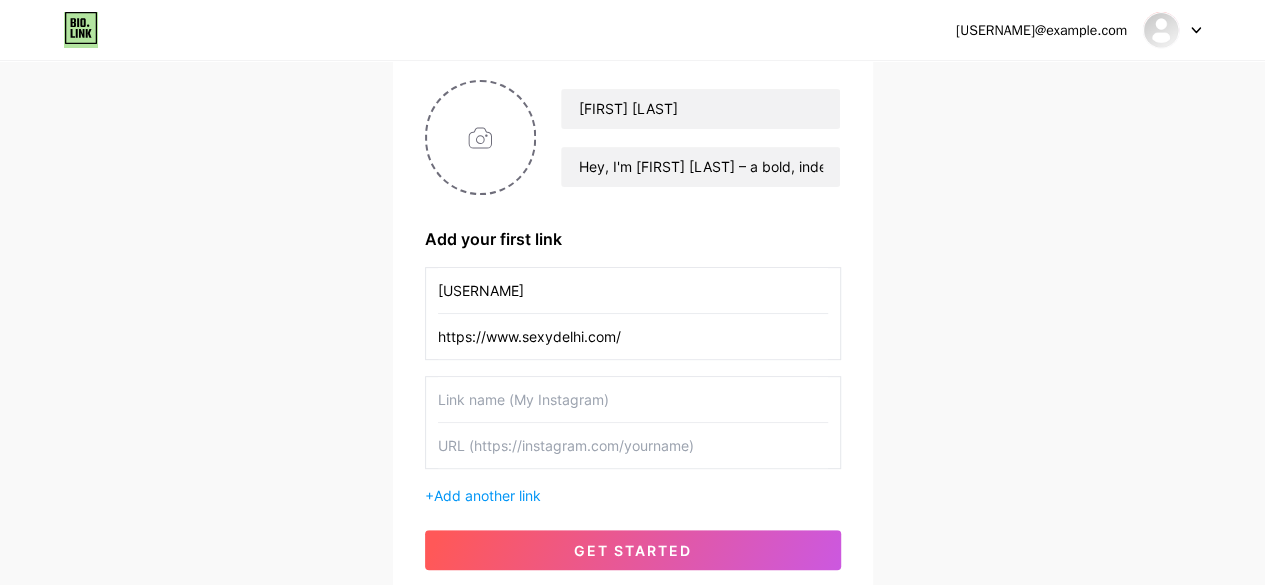 drag, startPoint x: 511, startPoint y: 231, endPoint x: 394, endPoint y: 229, distance: 117.01709 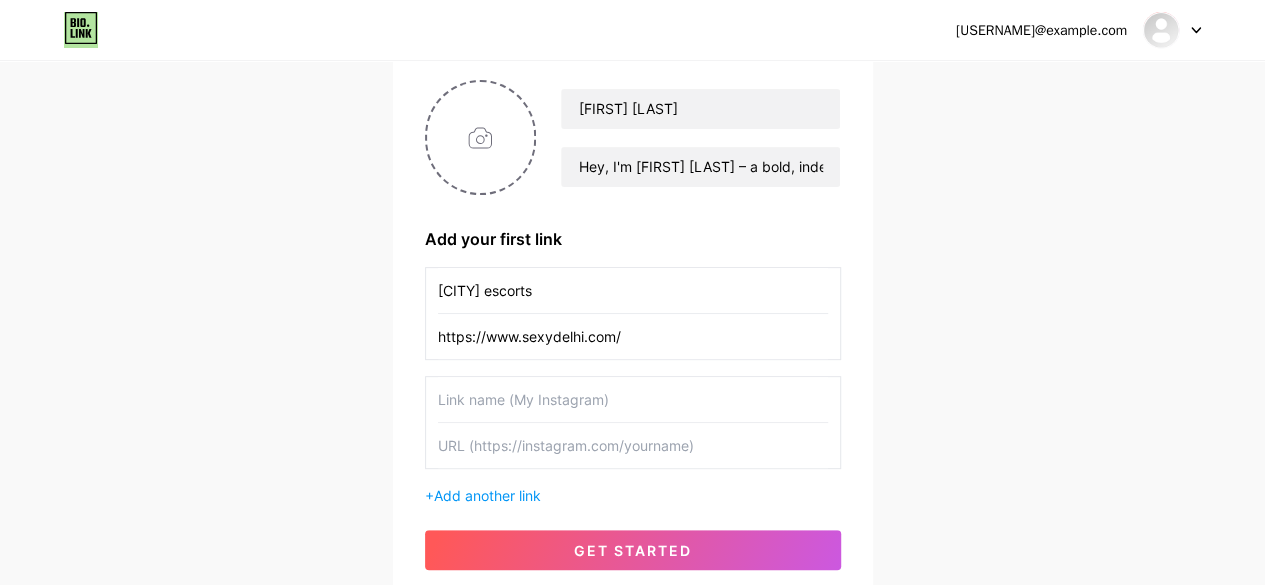 type on "[CITY] escorts" 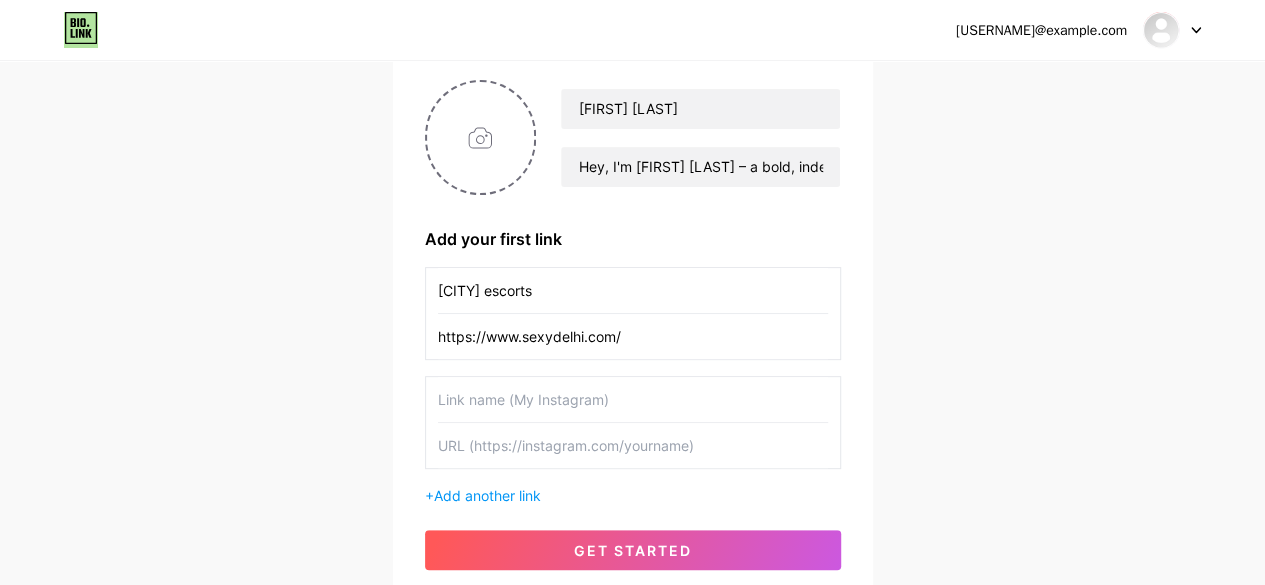 click at bounding box center (633, 399) 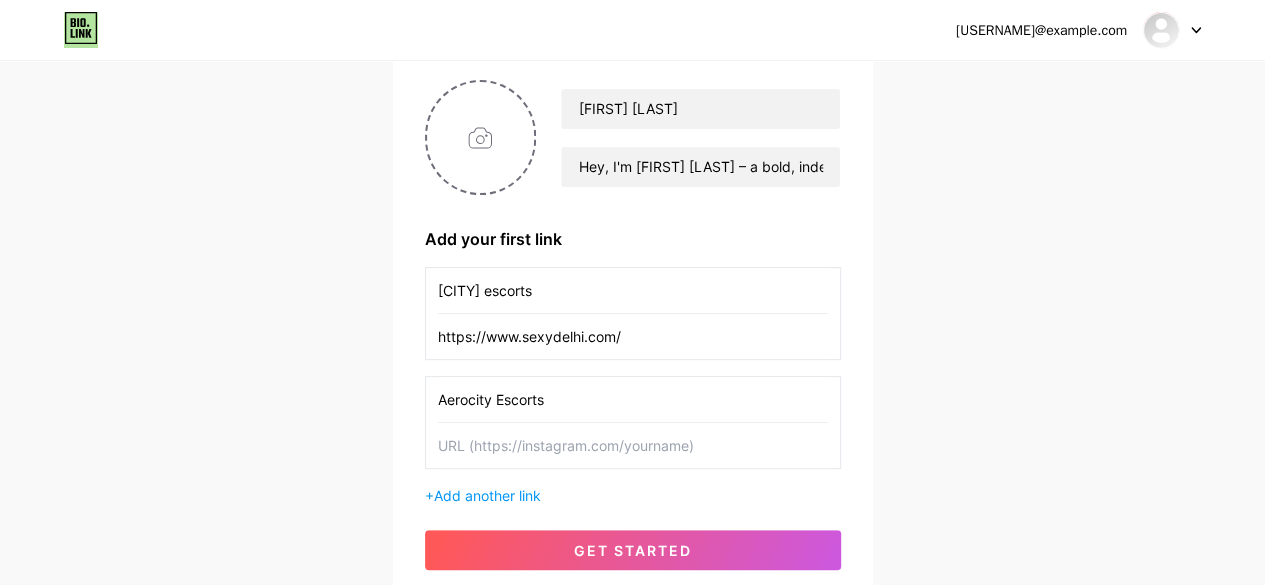 type on "Aerocity Escorts" 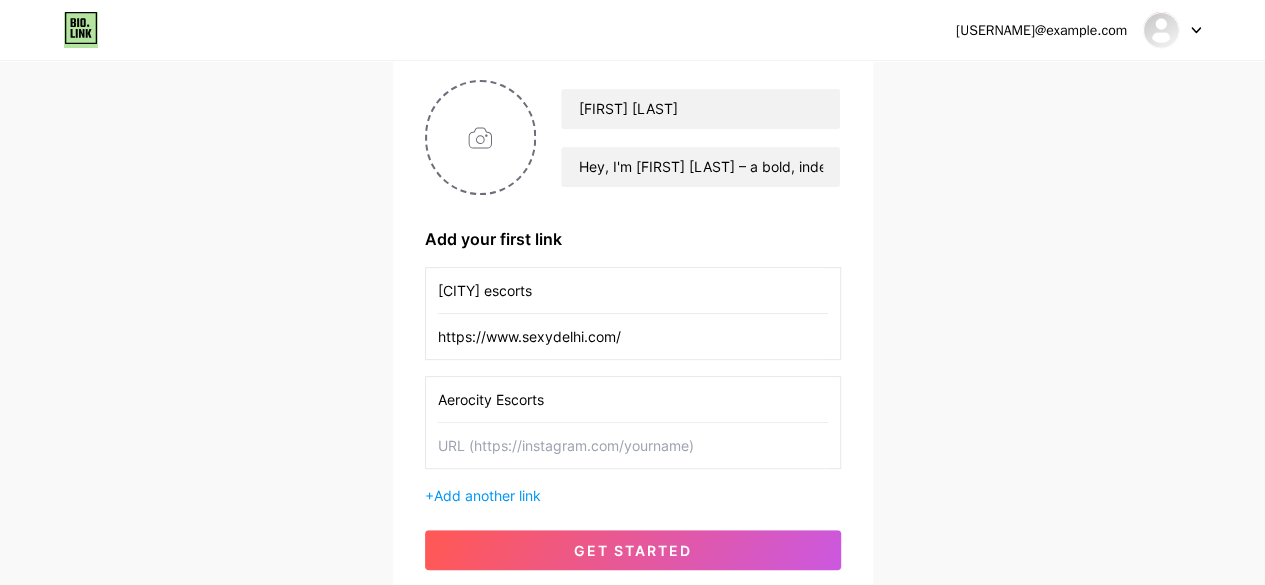 click at bounding box center [633, 445] 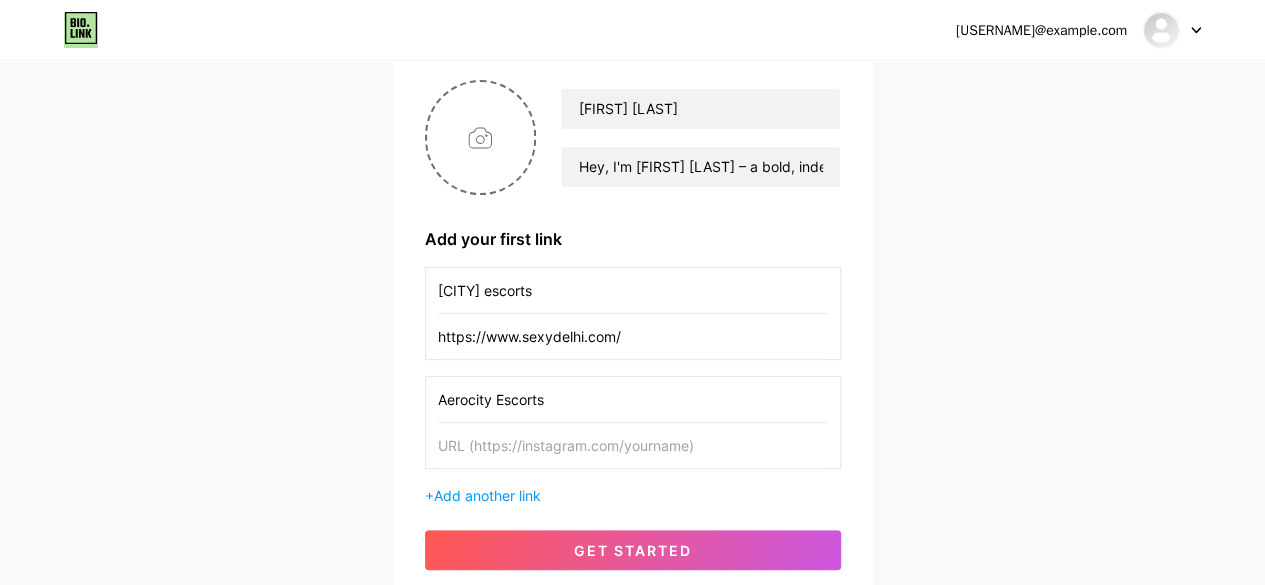 paste on "https://www.sexydelhi.com/[USERNAME]/" 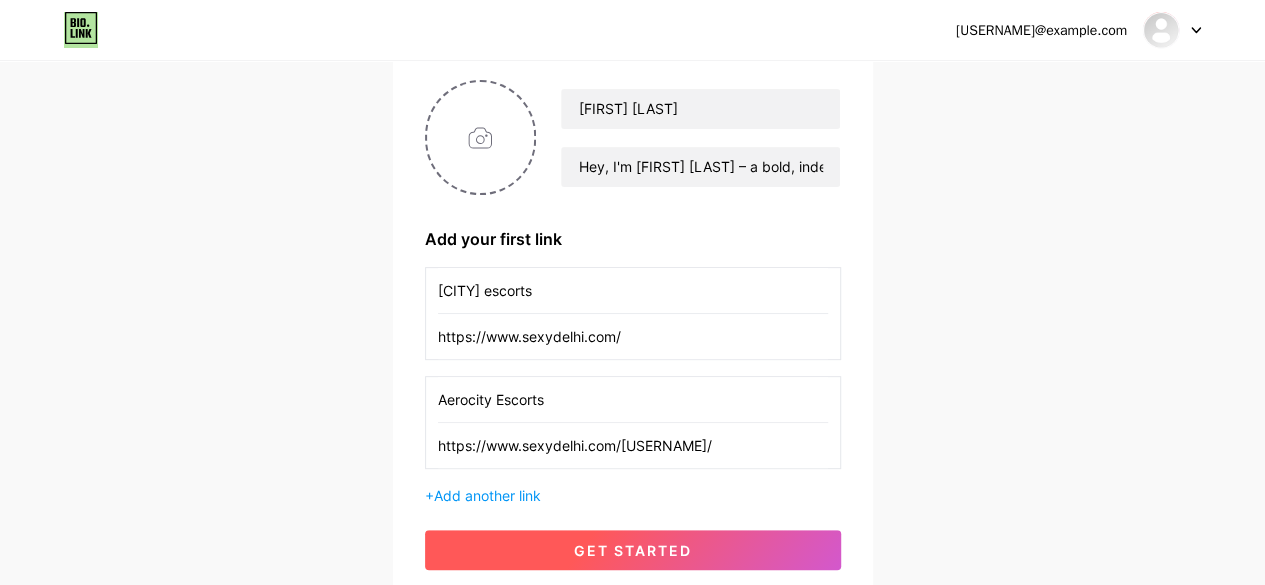 type on "https://www.sexydelhi.com/[USERNAME]/" 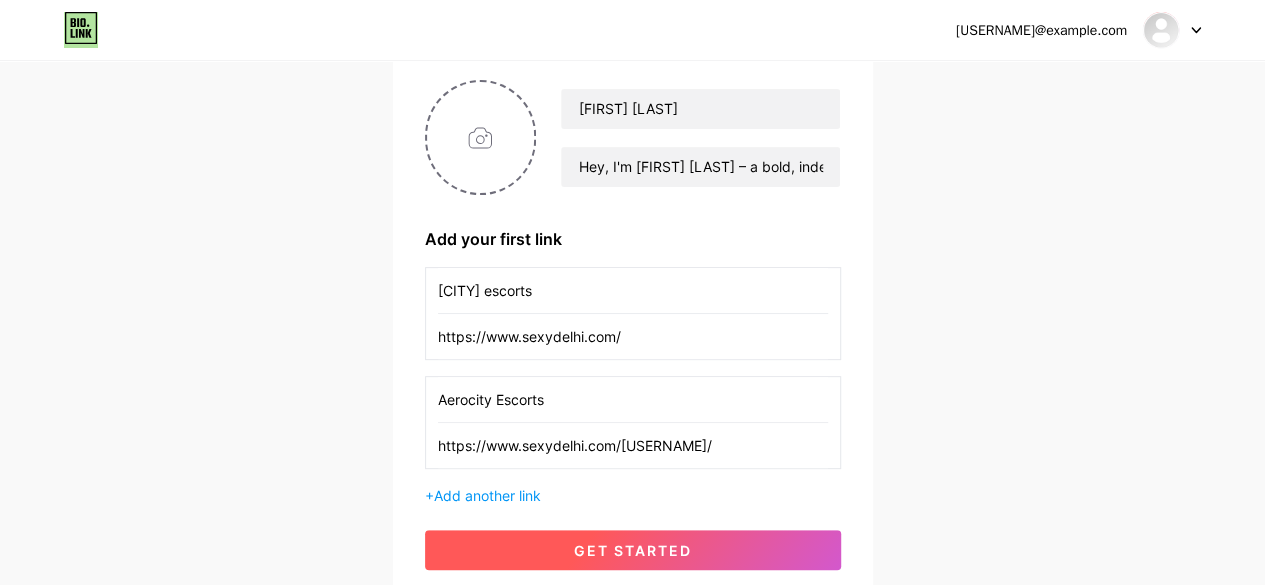click on "get started" at bounding box center [633, 550] 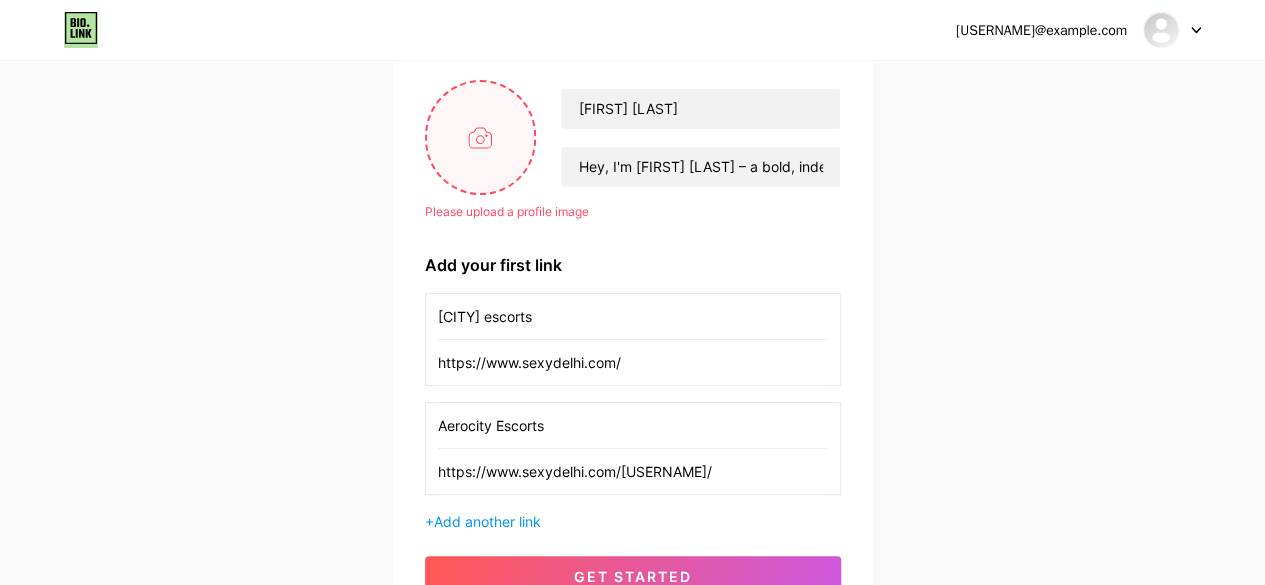 click at bounding box center [481, 137] 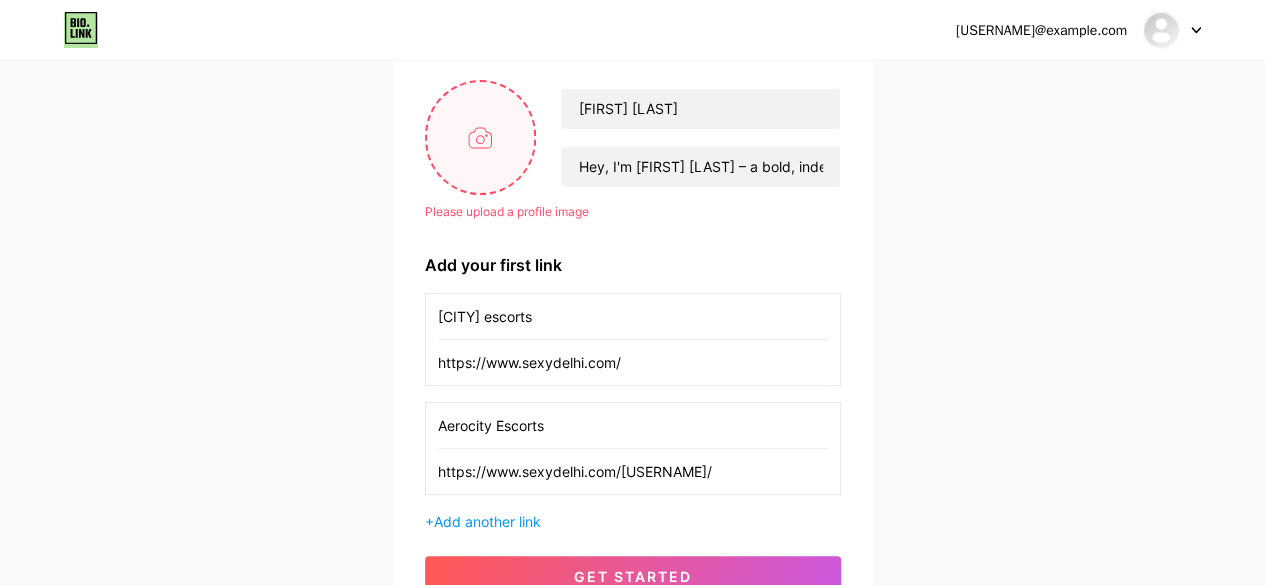 type on "C:\fakepath\[FIRST] [LAST].webp" 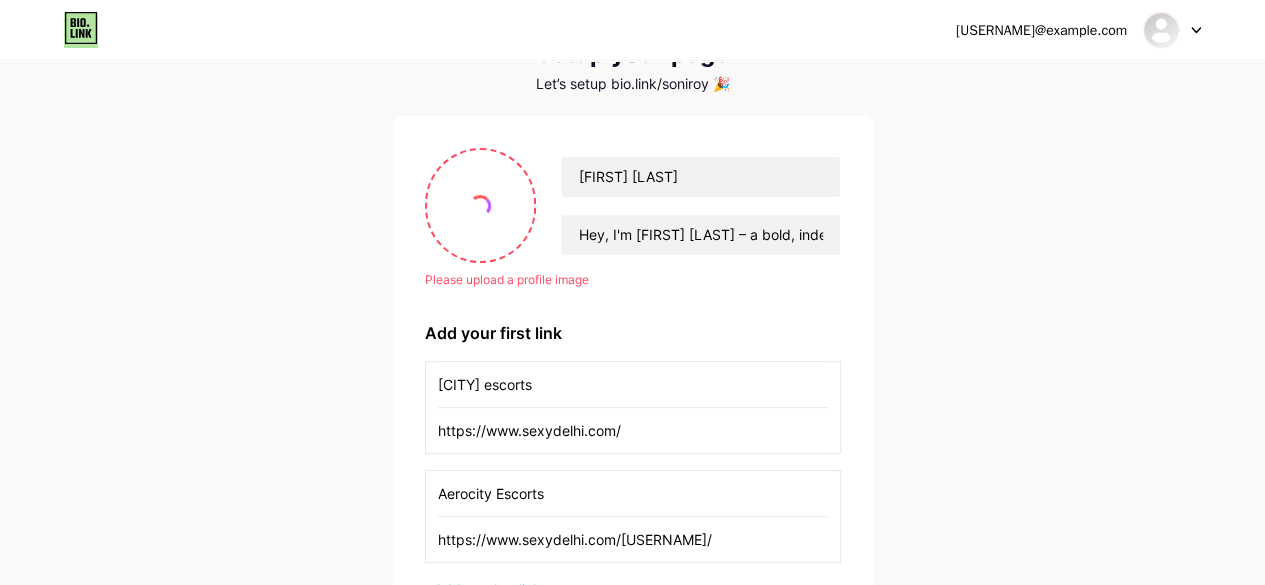 scroll, scrollTop: 106, scrollLeft: 0, axis: vertical 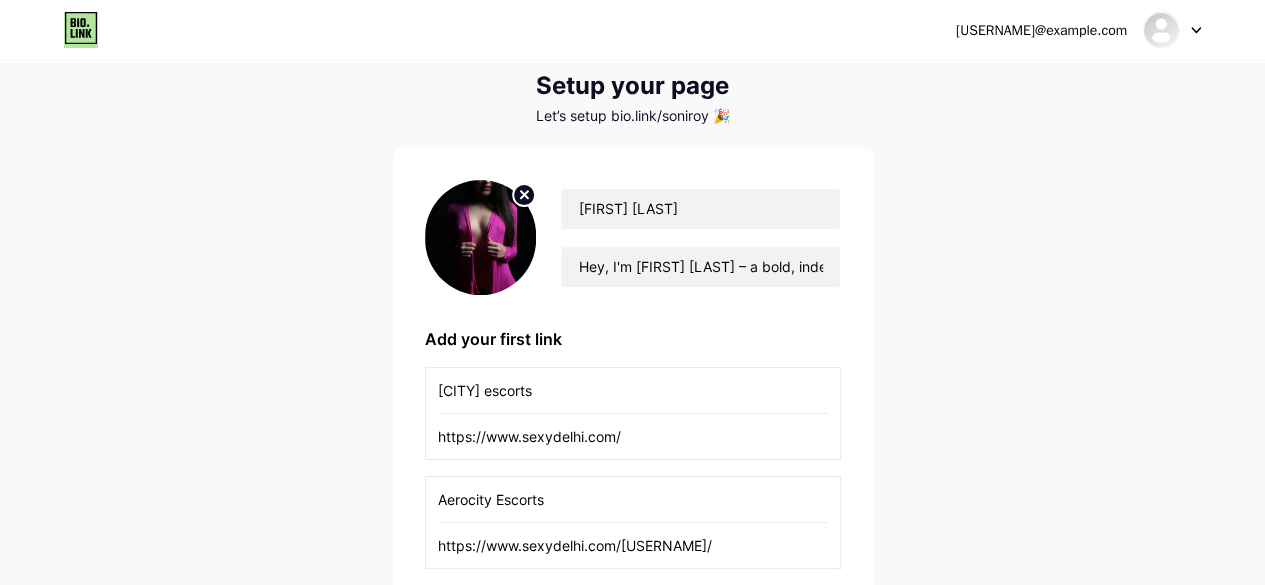 click at bounding box center [481, 237] 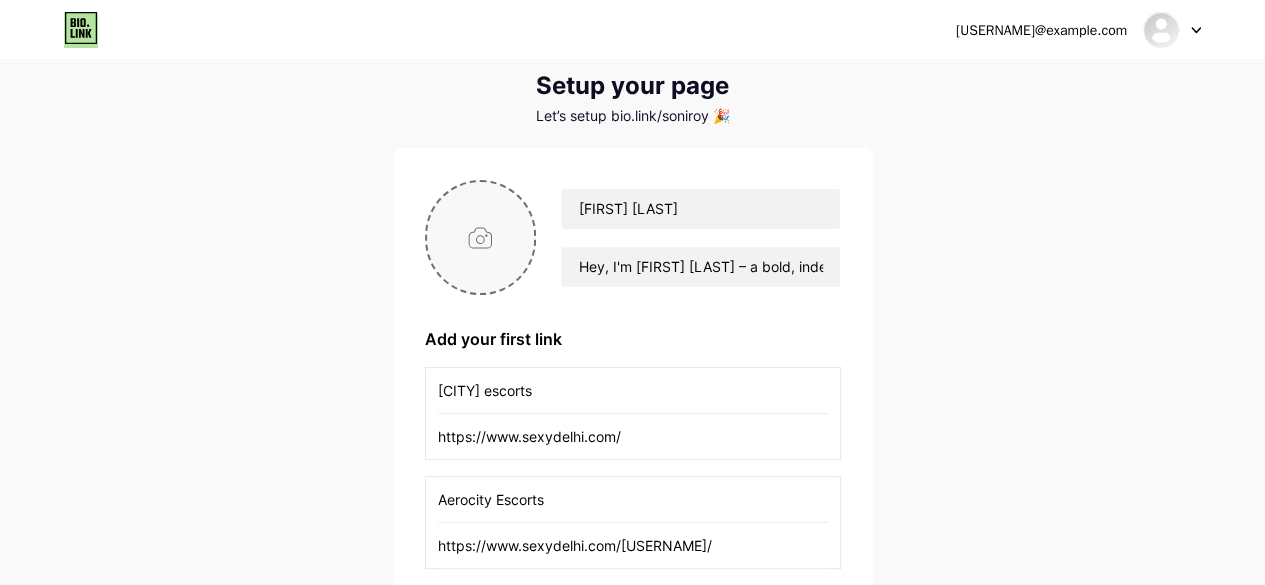 click at bounding box center (481, 237) 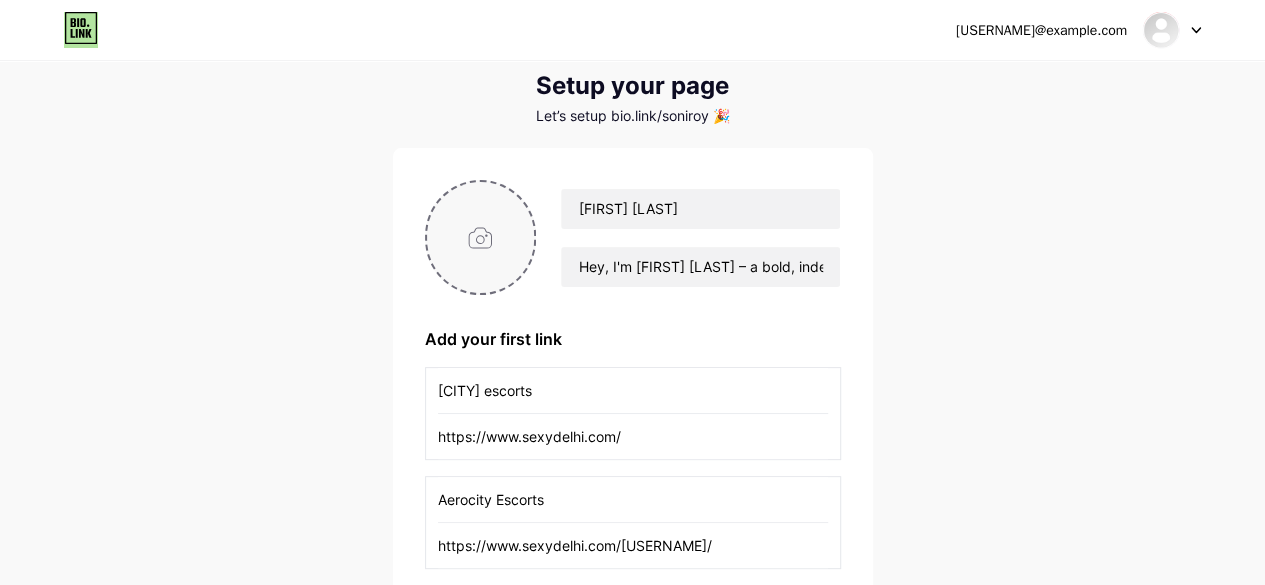 type on "C:\fakepath\[FILENAME].jpg" 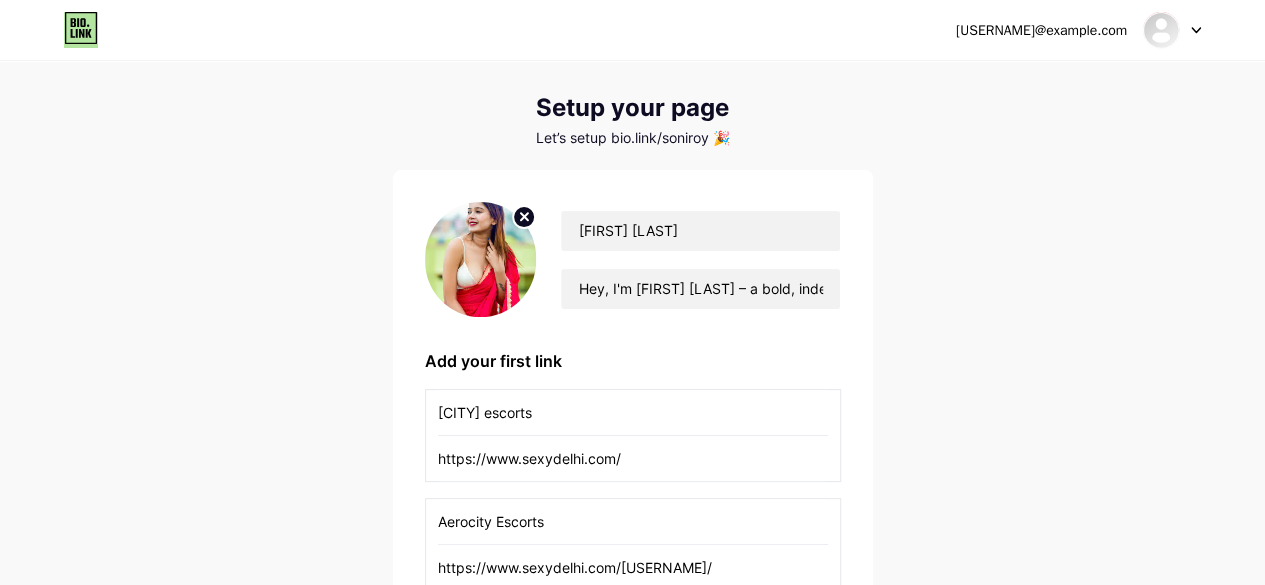 scroll, scrollTop: 0, scrollLeft: 0, axis: both 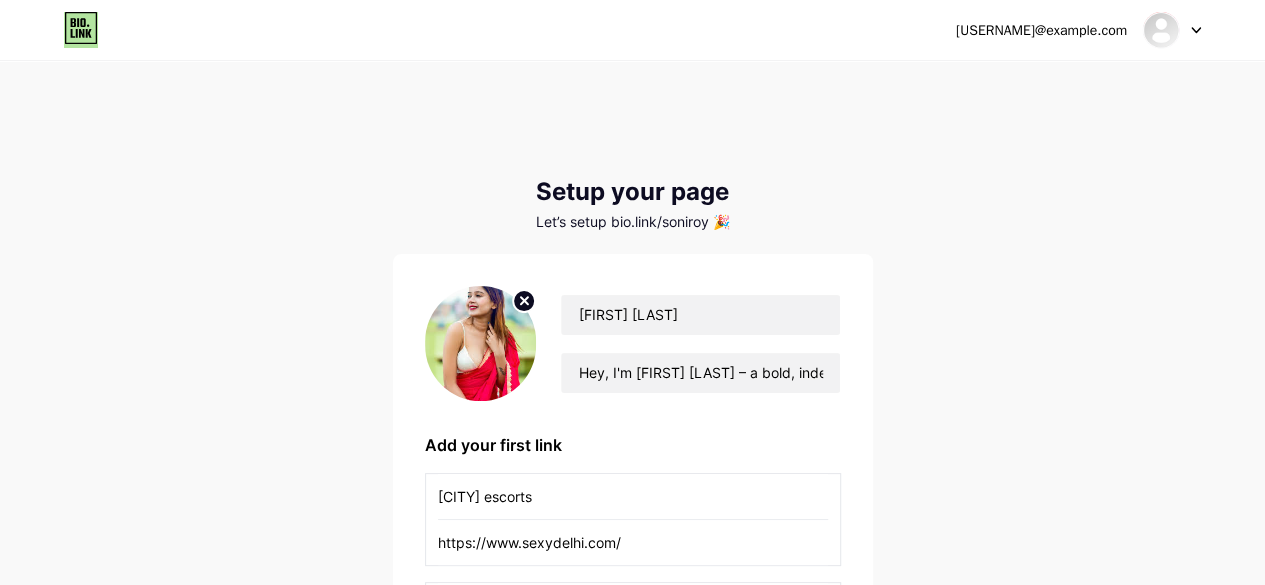 click 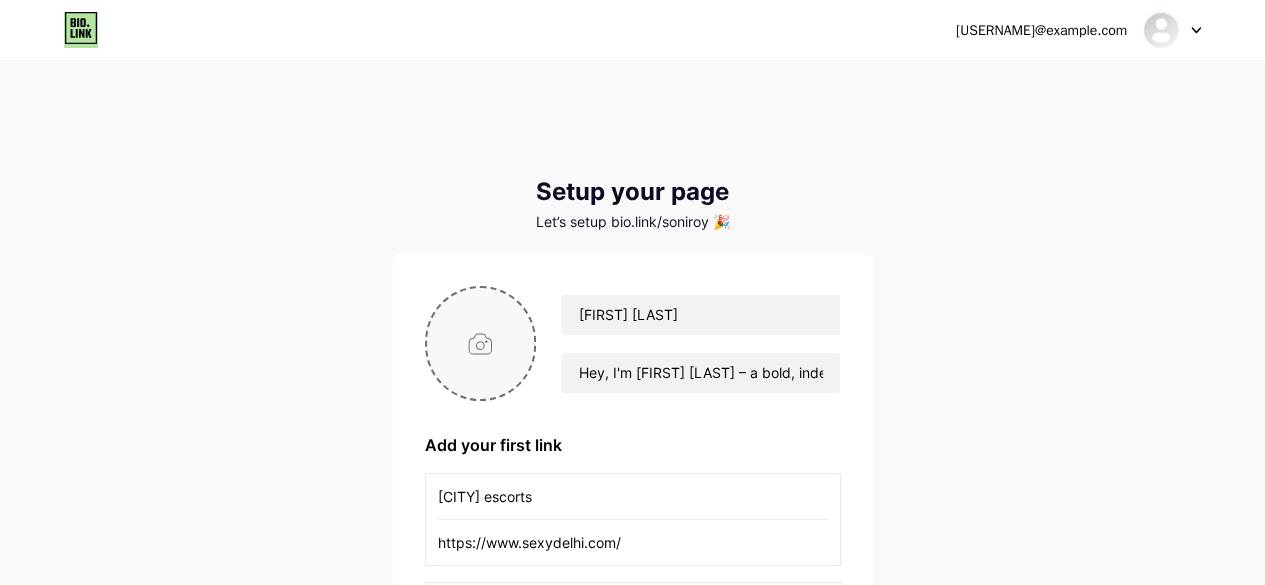 click at bounding box center [481, 343] 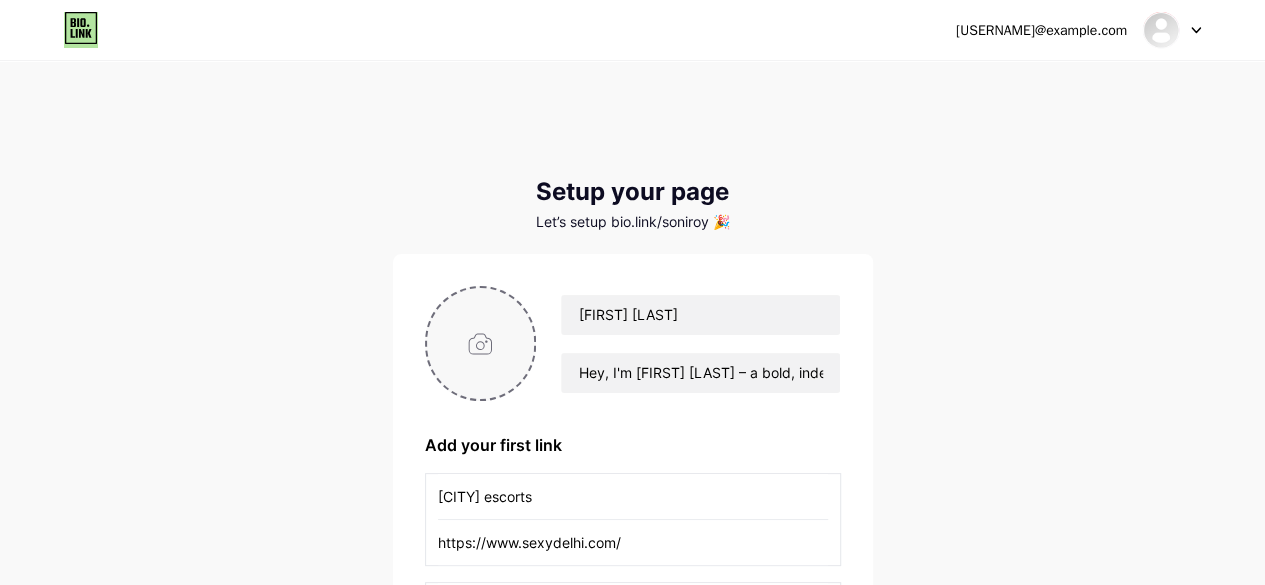 type on "C:\fakepath\[USERNAME].jpg" 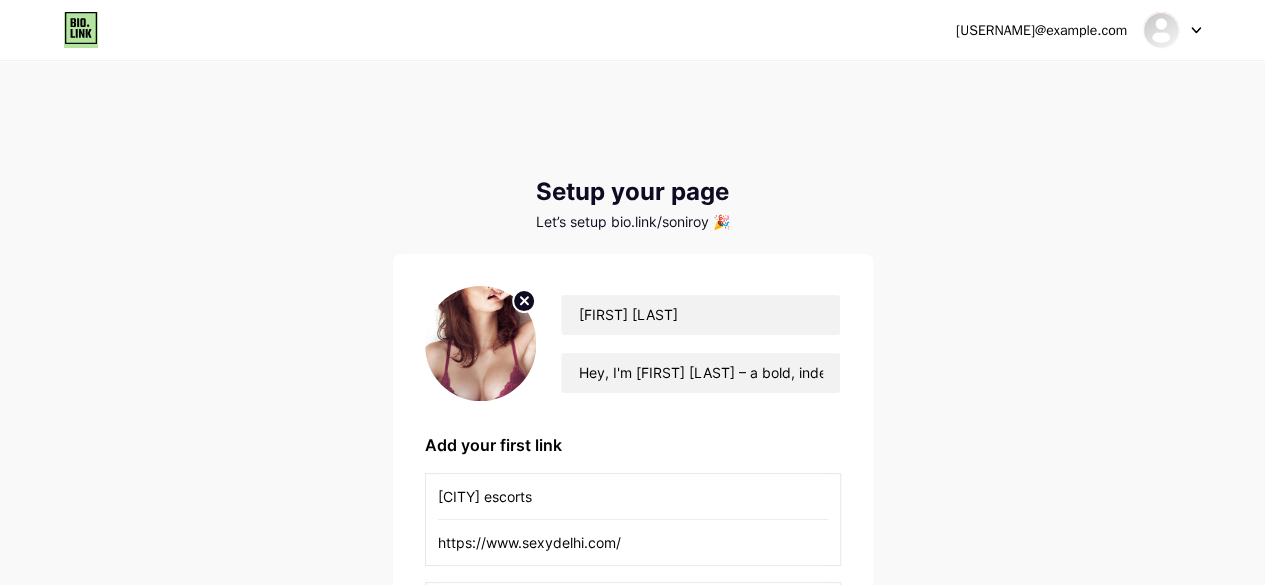 click 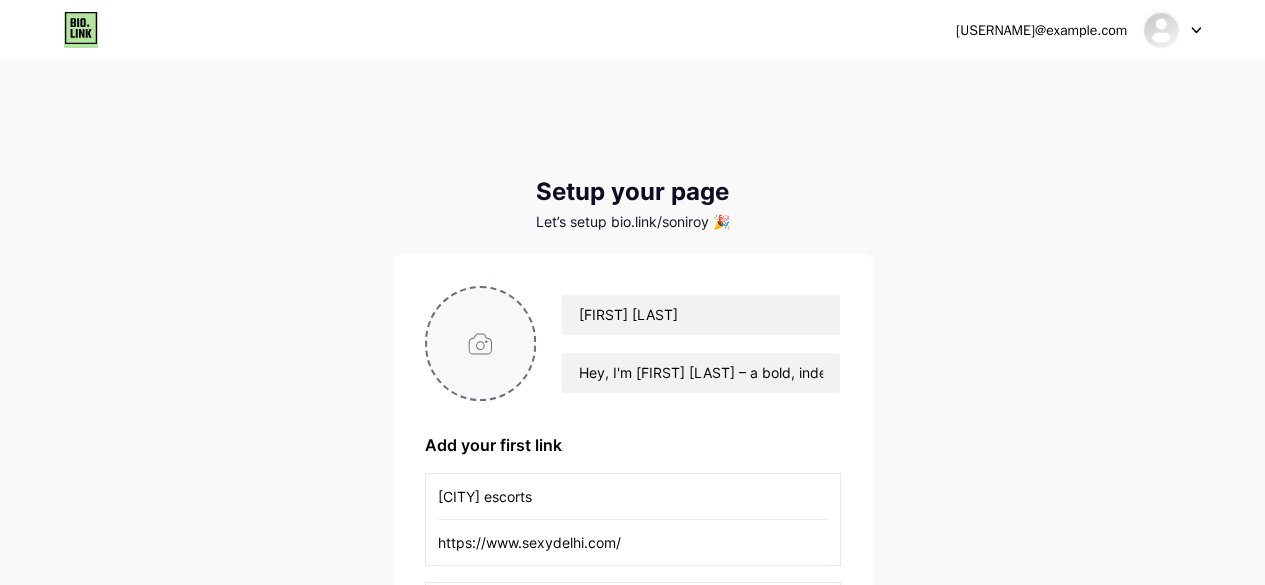 click at bounding box center (481, 343) 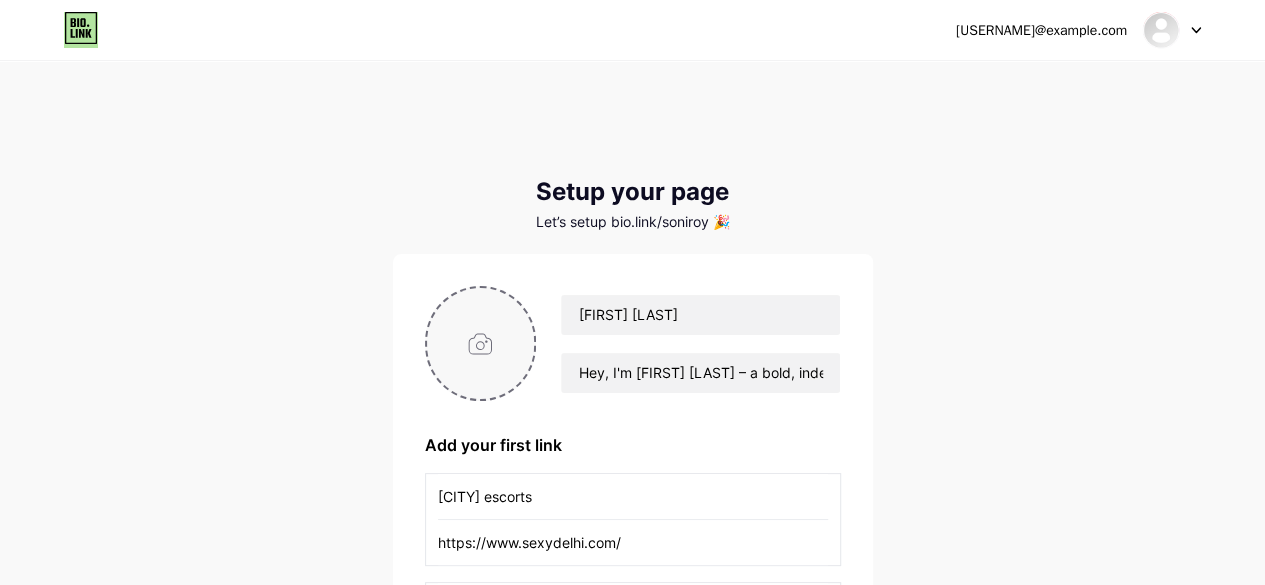 type on "C:\fakepath\[FILENAME]-[LAST].jpg" 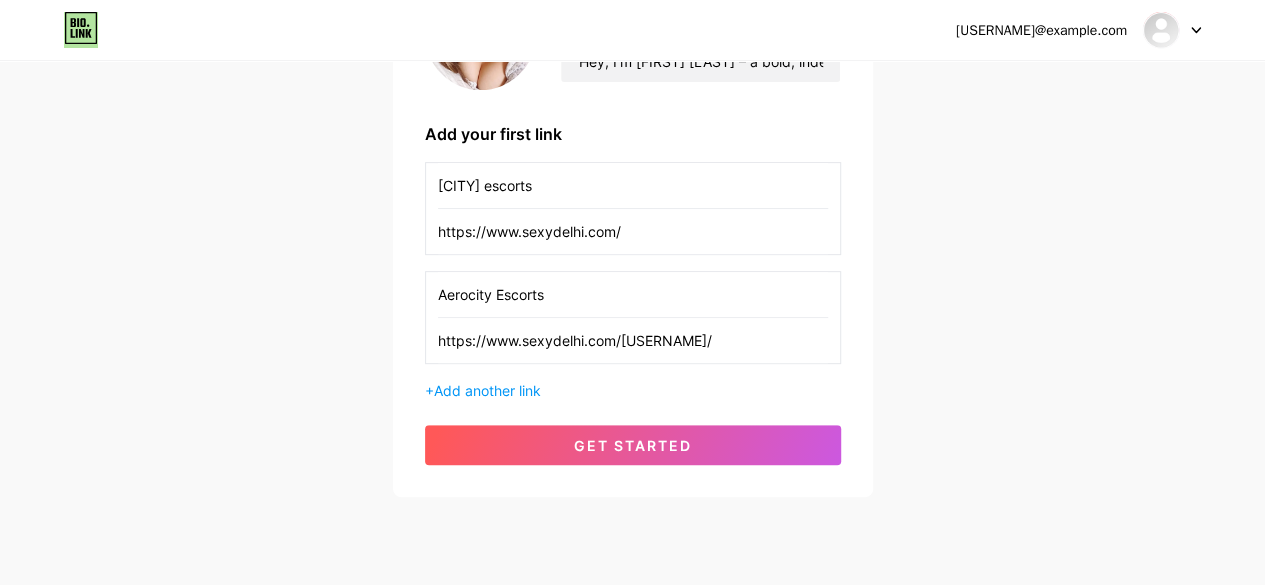 scroll, scrollTop: 314, scrollLeft: 0, axis: vertical 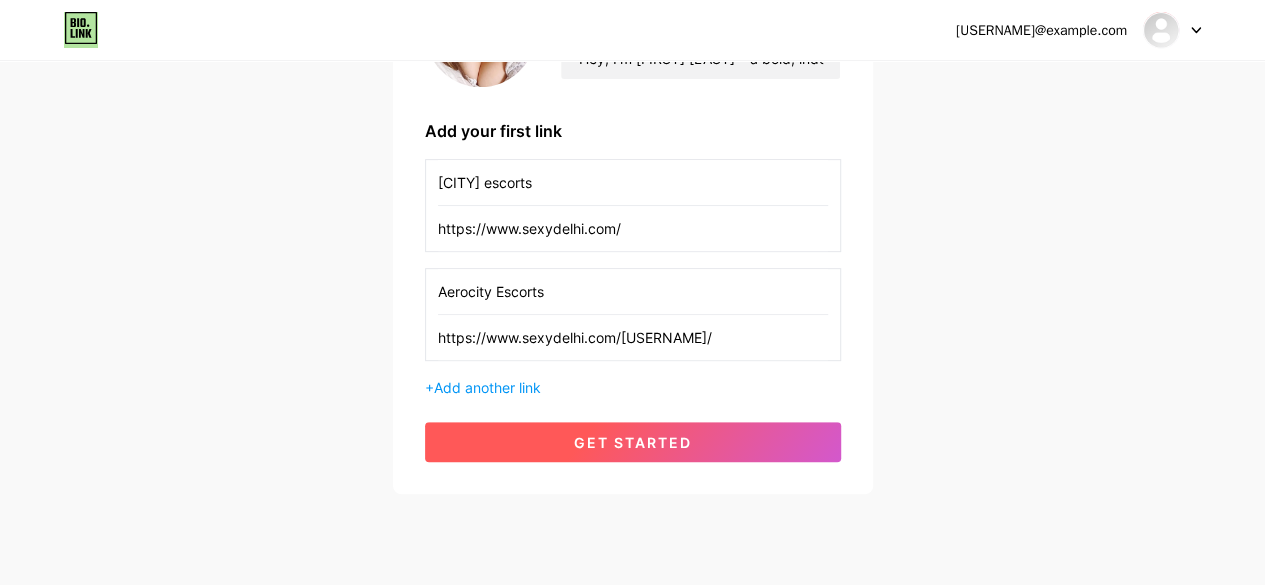 click on "get started" at bounding box center (633, 442) 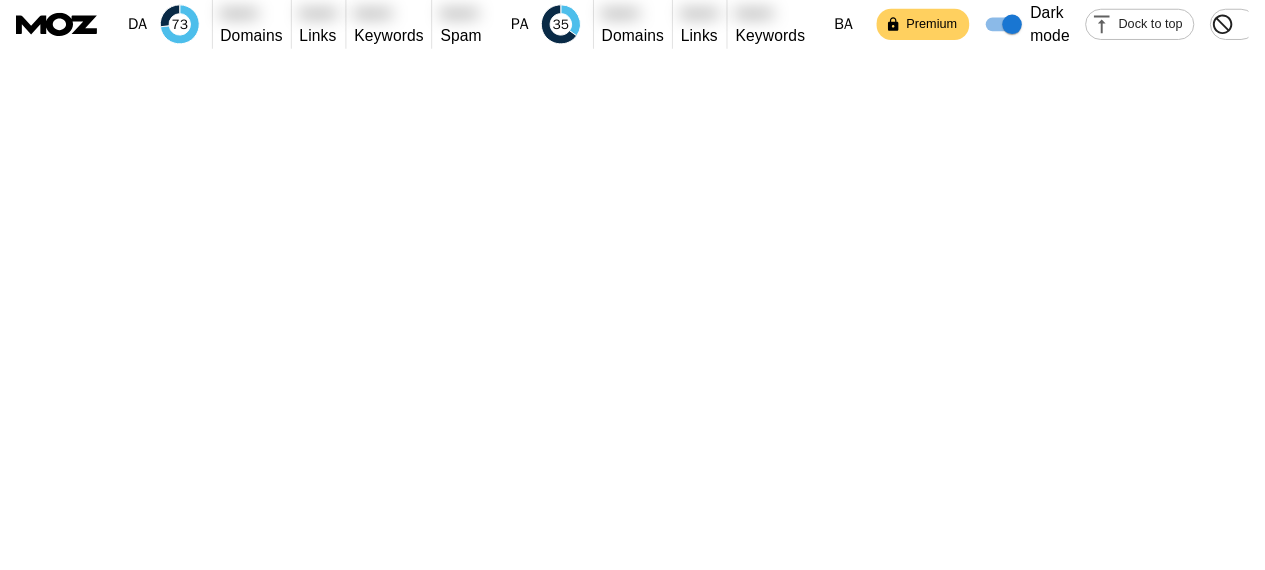 scroll, scrollTop: 0, scrollLeft: 0, axis: both 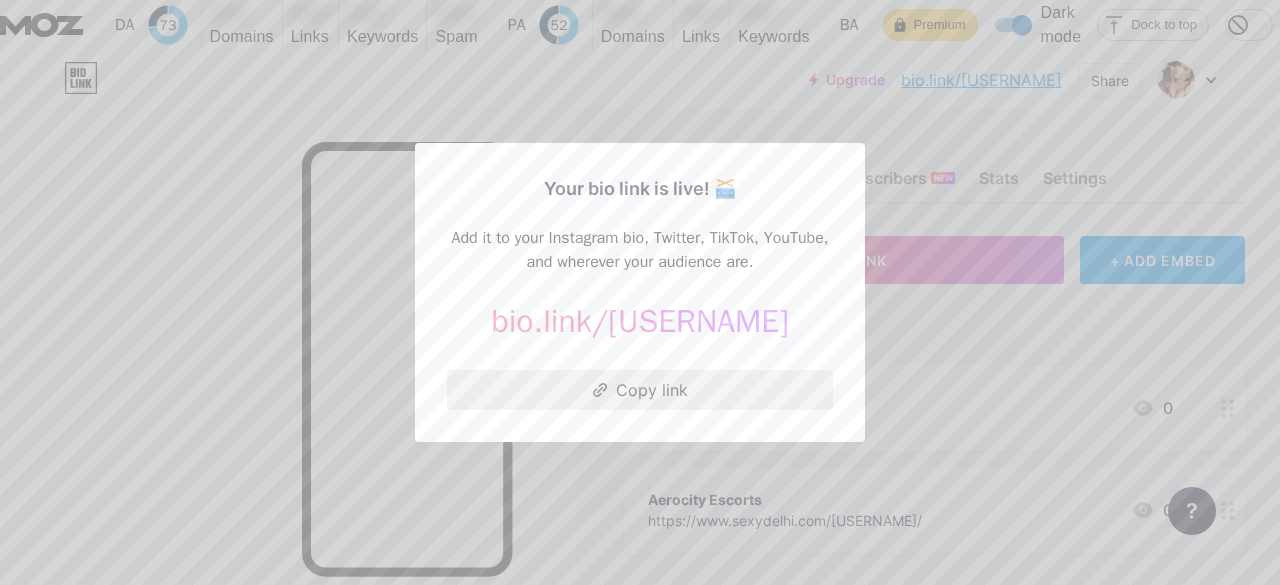 click on "Copy link" at bounding box center [640, 390] 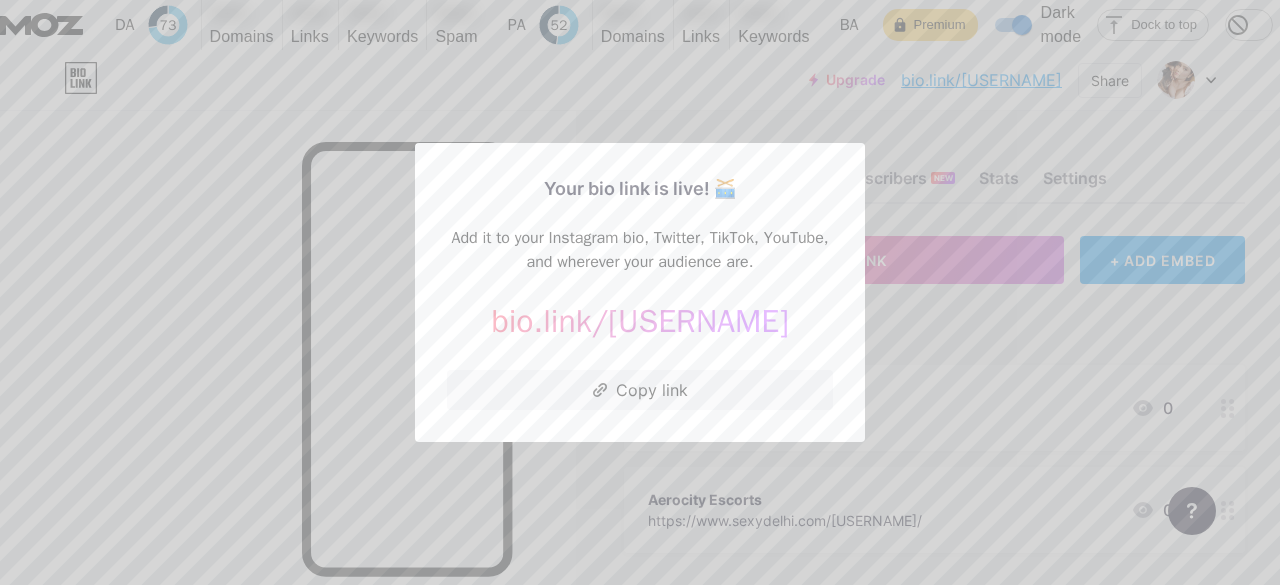 click on "[USERNAME]" at bounding box center (698, 321) 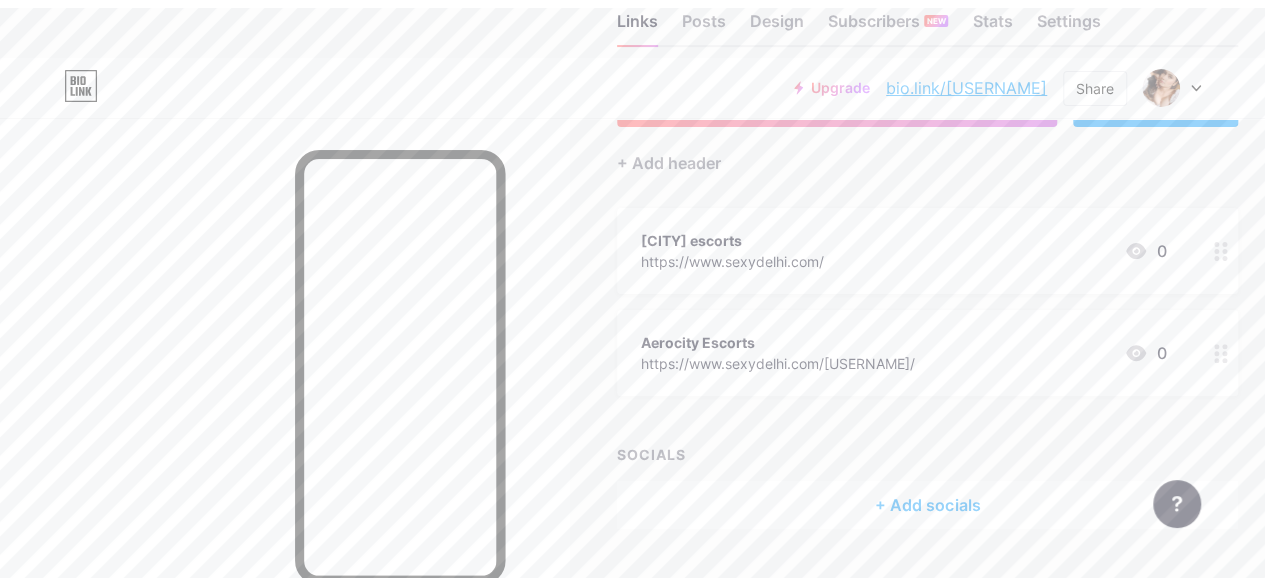 scroll, scrollTop: 0, scrollLeft: 0, axis: both 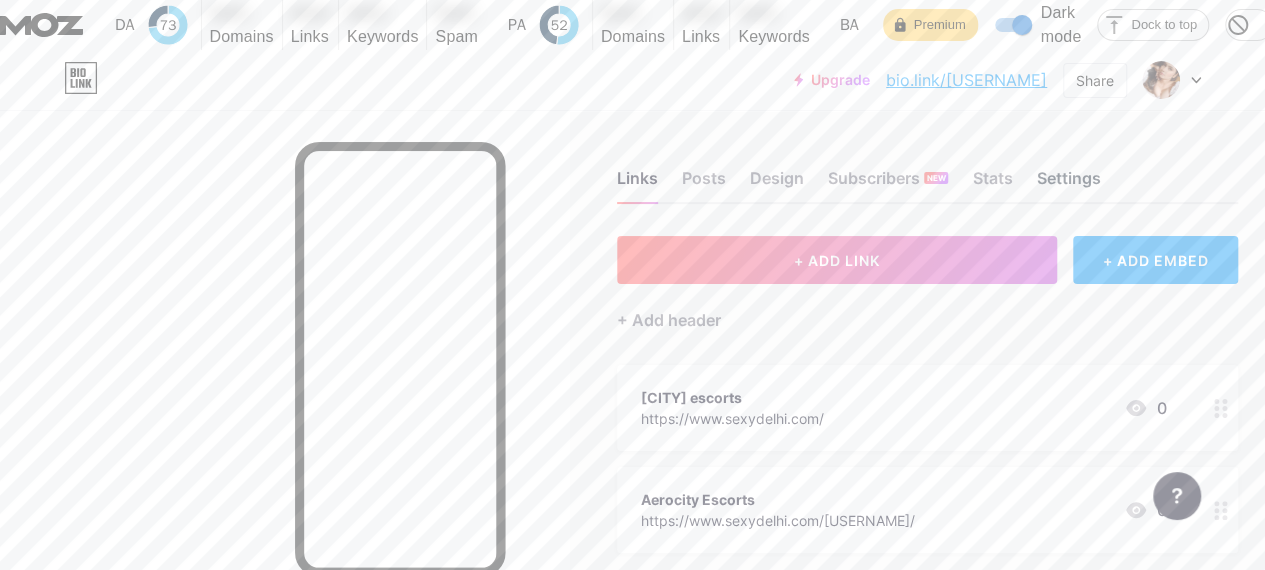 click on "Settings" at bounding box center [1068, 184] 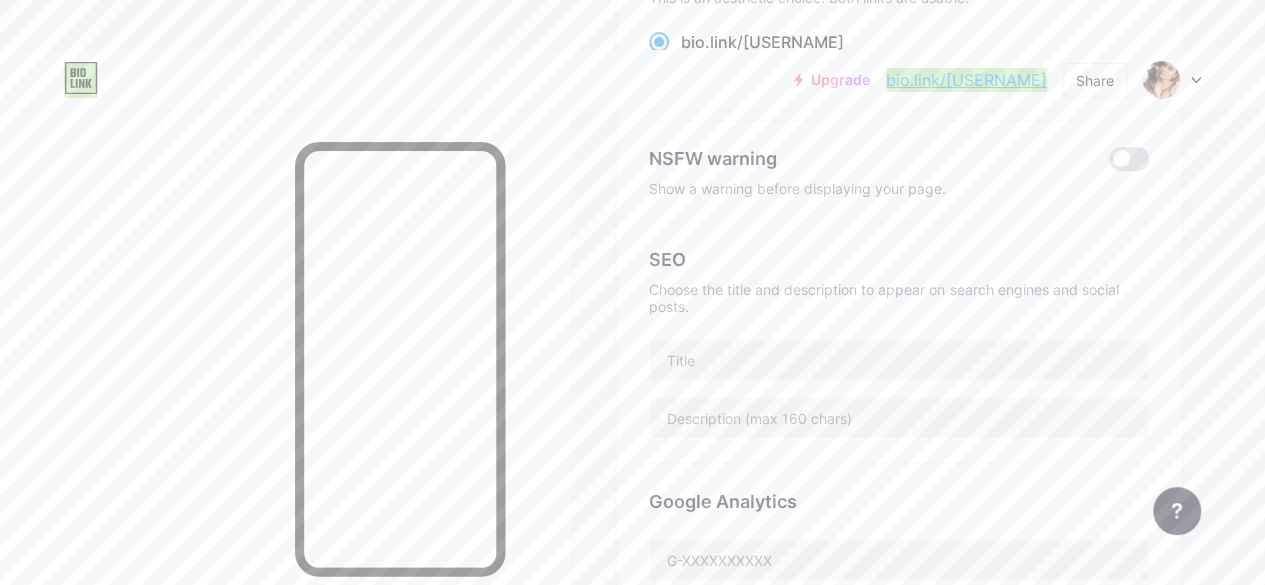 scroll, scrollTop: 400, scrollLeft: 0, axis: vertical 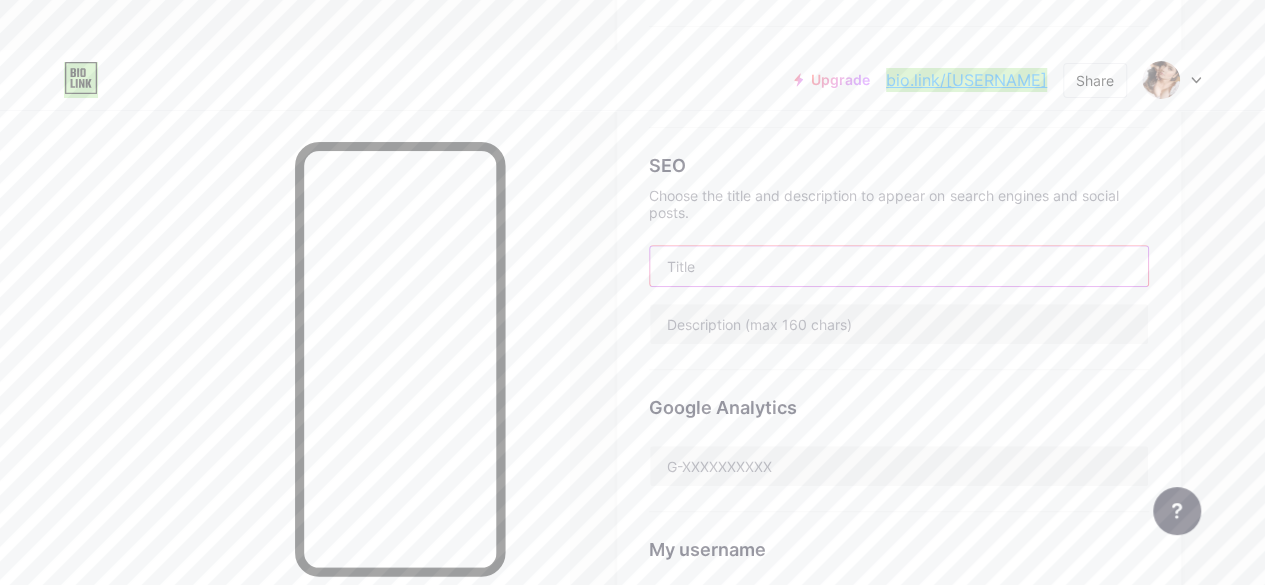 click at bounding box center [899, 266] 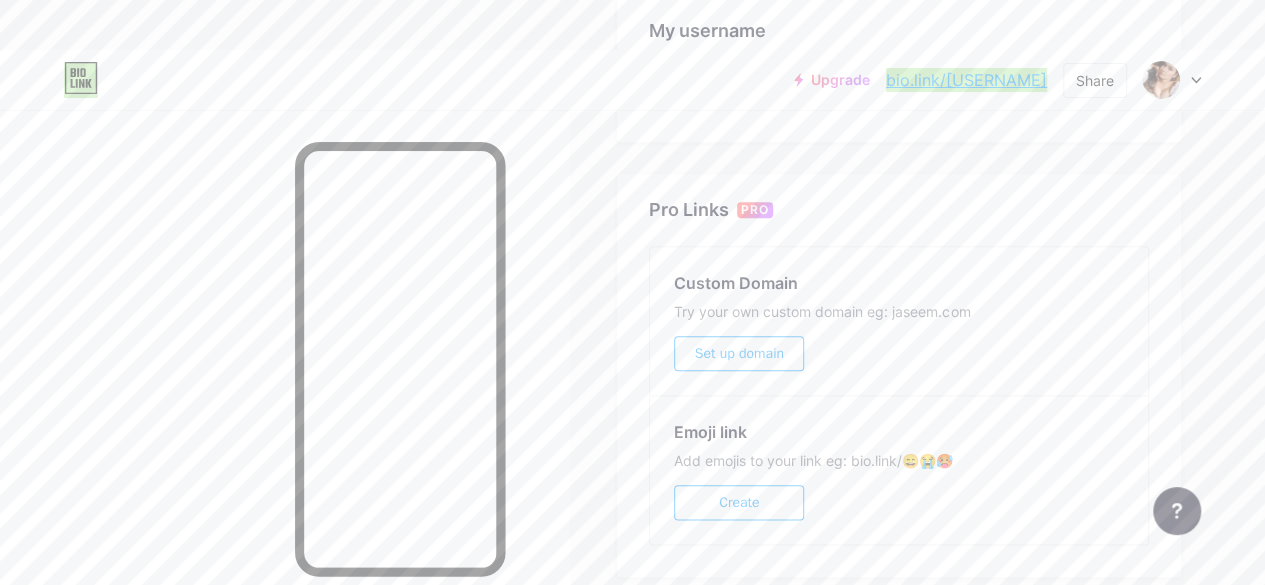 scroll, scrollTop: 992, scrollLeft: 0, axis: vertical 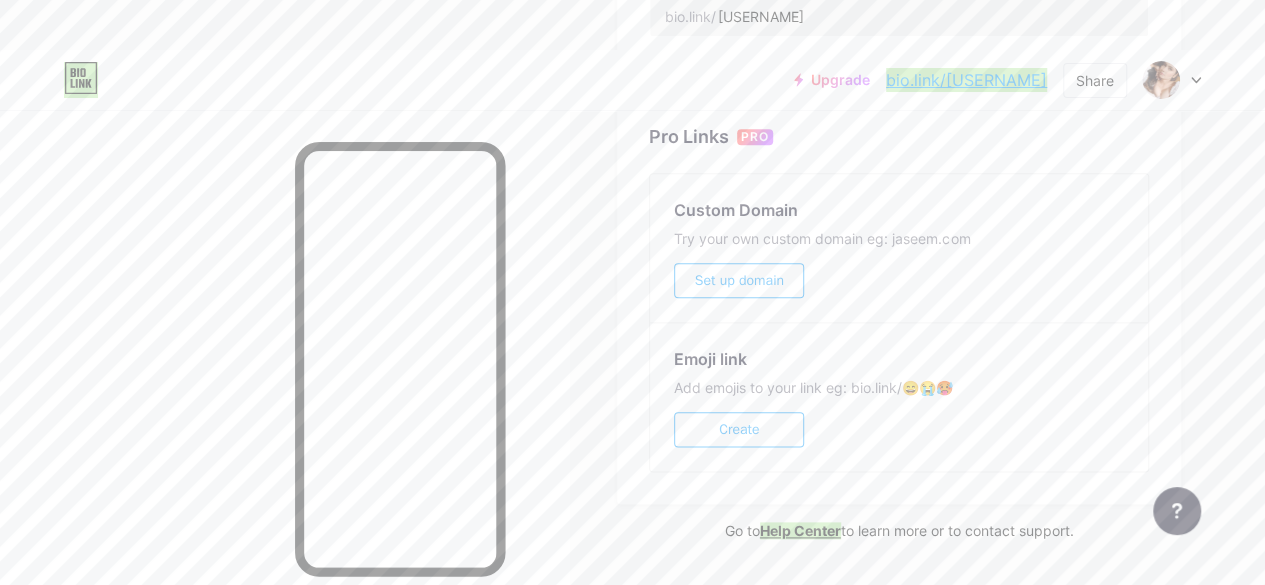click at bounding box center [1172, 80] 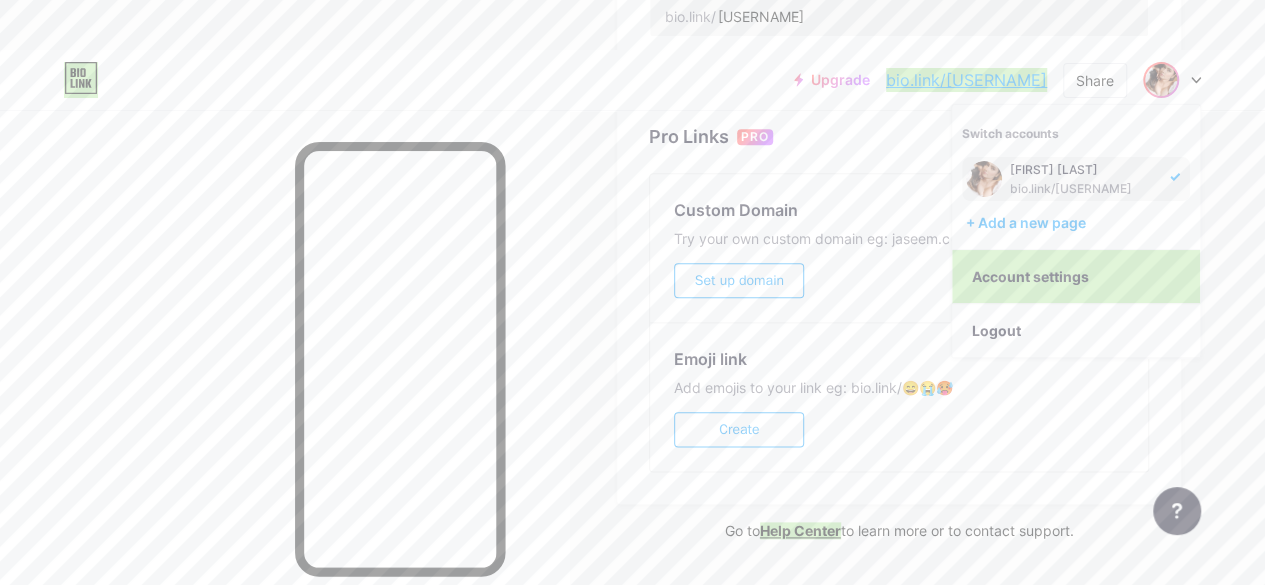 click on "bio.link/[USERNAME]" at bounding box center [1084, 189] 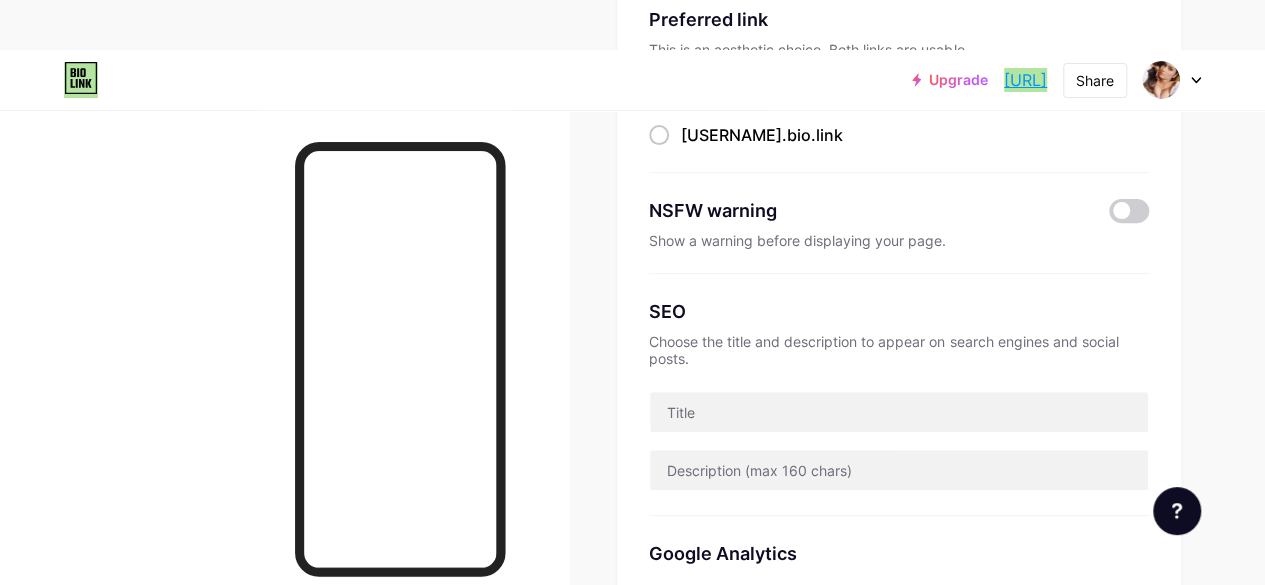 scroll, scrollTop: 0, scrollLeft: 0, axis: both 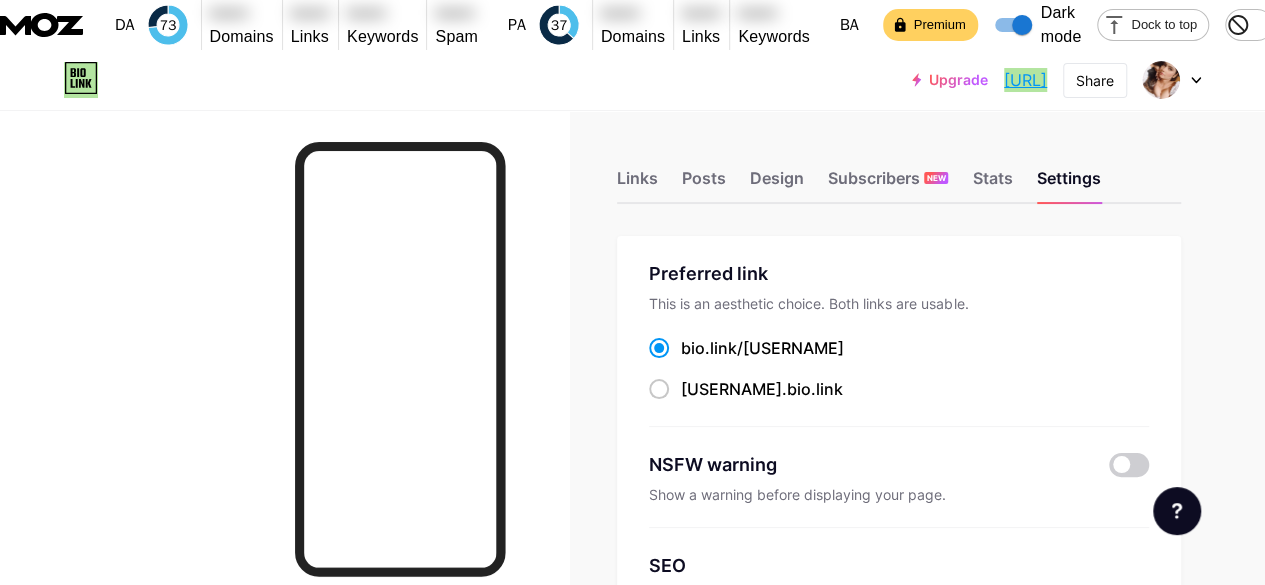 click on "Links
Posts
Design
Subscribers
NEW
Stats
Settings" at bounding box center (899, 169) 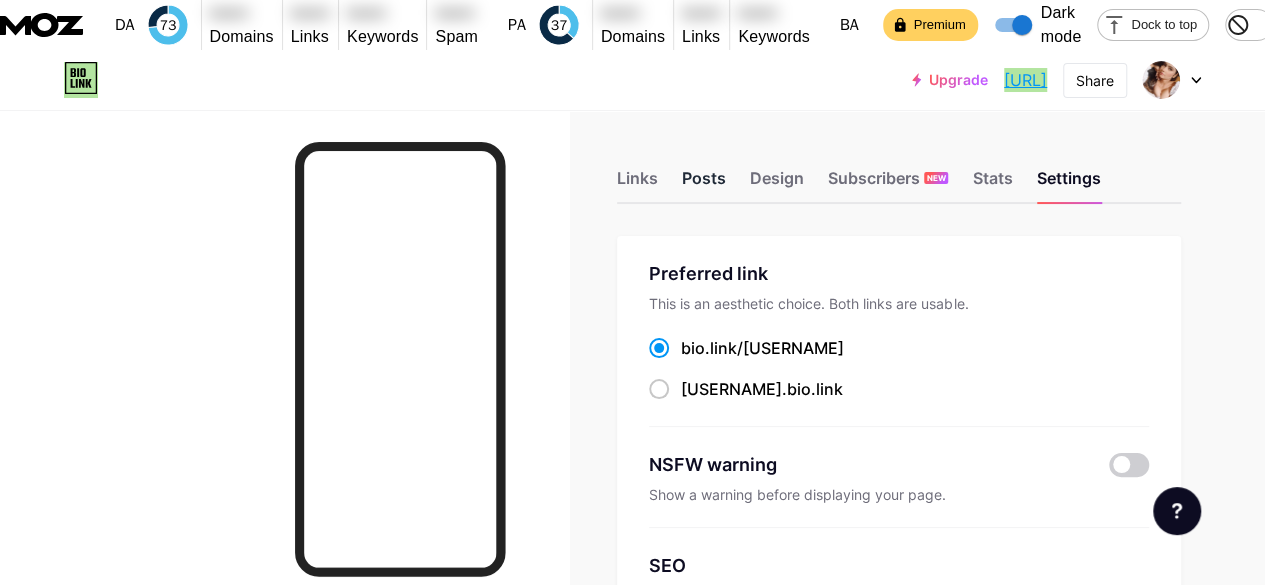 click on "Posts" at bounding box center (704, 184) 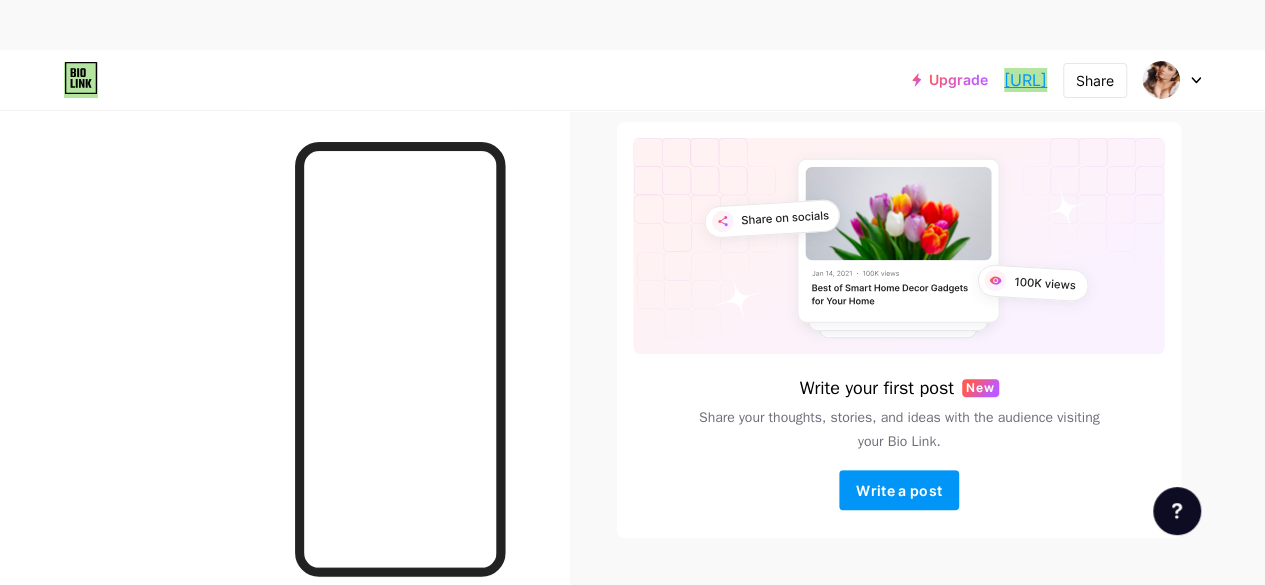scroll, scrollTop: 0, scrollLeft: 0, axis: both 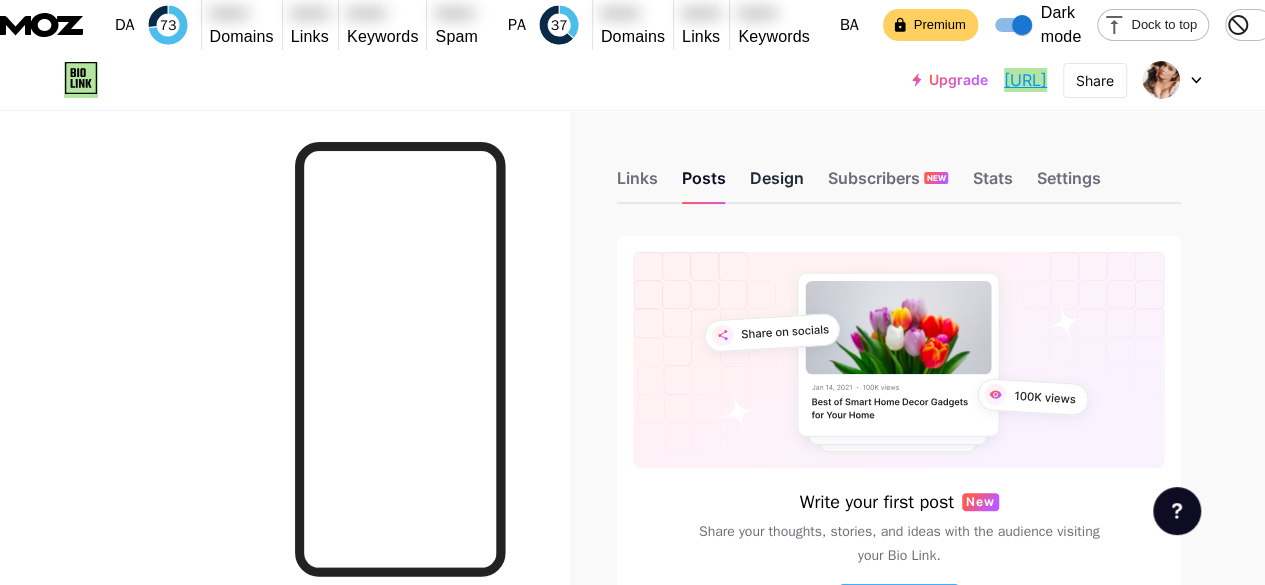 click on "Design" at bounding box center [777, 184] 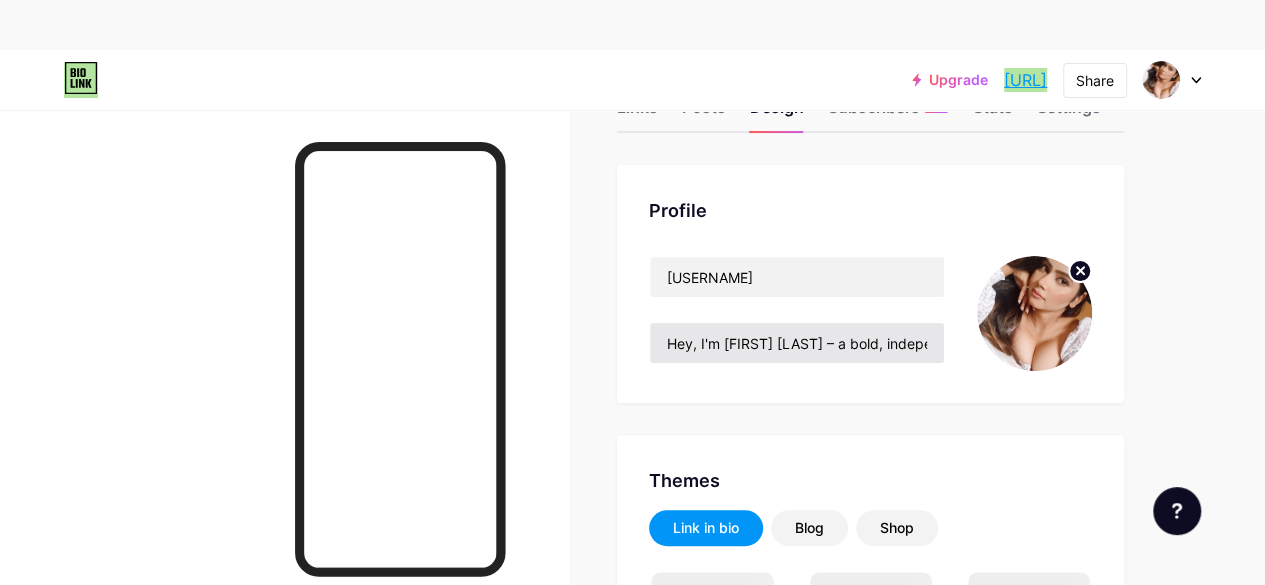 scroll, scrollTop: 200, scrollLeft: 0, axis: vertical 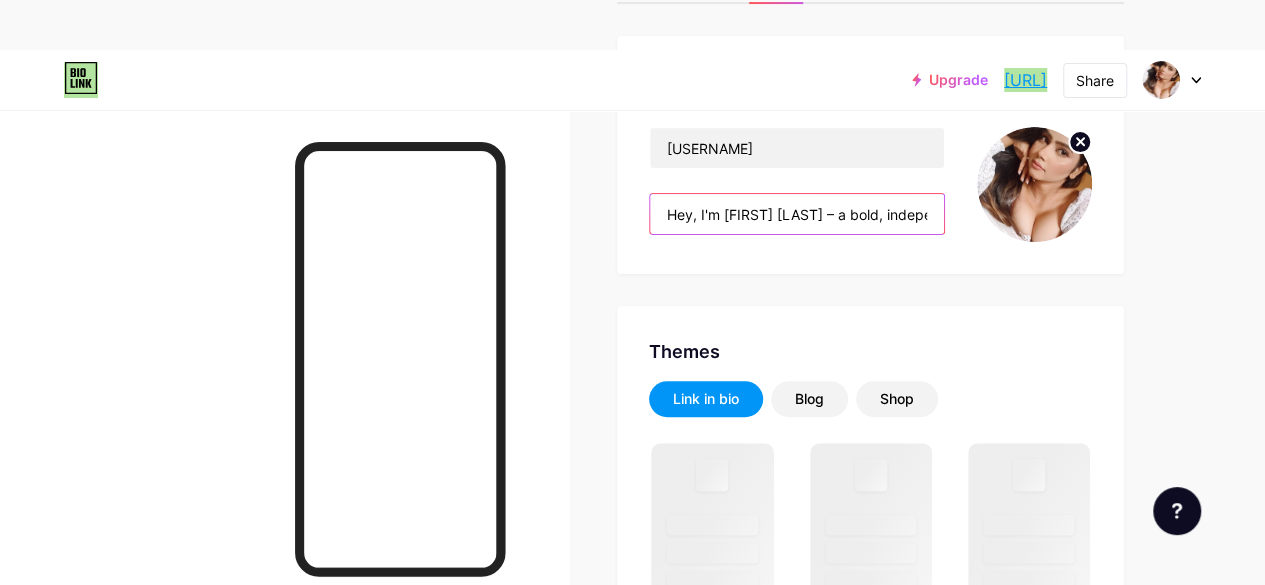 click on "Hey, I'm [FIRST] [LAST] – a bold, independent [CITY] girl who knows how to turn your fantasies into reality. As one of the most passionate [CITY] escorts, I offer unforgettable erotic companionship to deserving men. Let me spoil you with attention, affection, and adventure. <a href="https://www.sexydelhi.com/"><strong>[CITY] escorts</strong></a>" at bounding box center (797, 214) 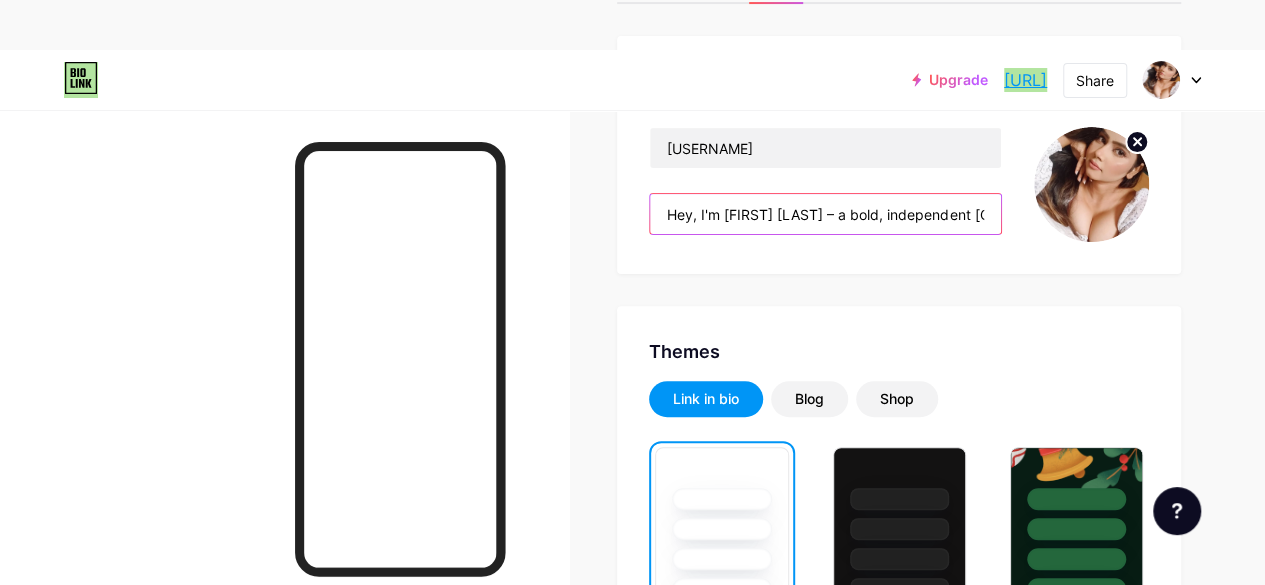 paste 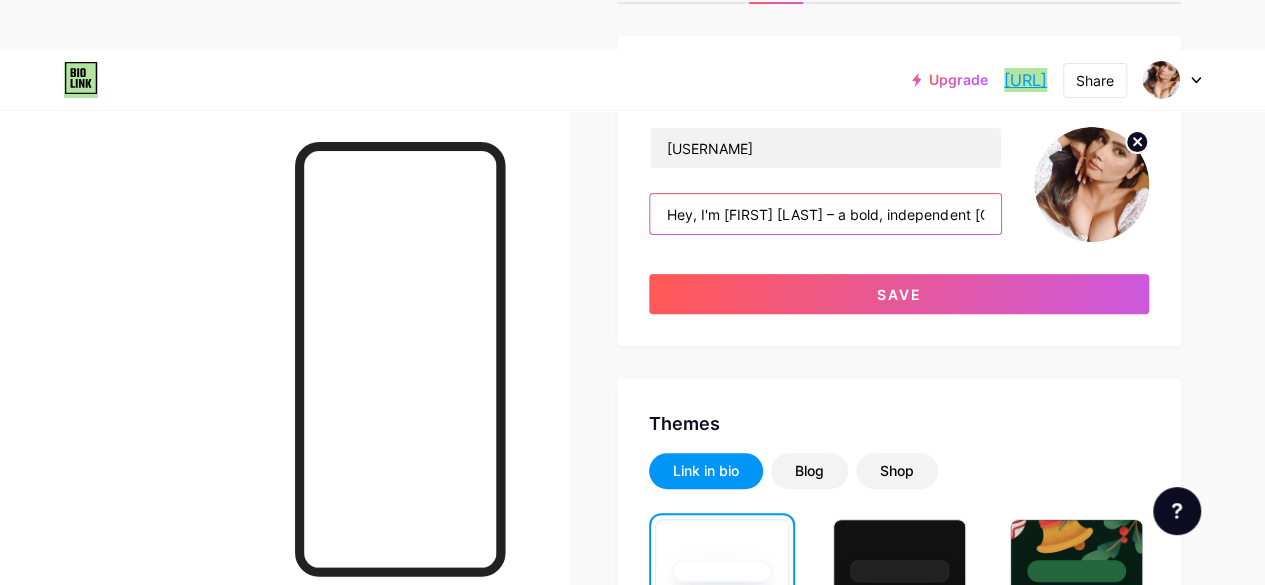 scroll, scrollTop: 0, scrollLeft: 1428, axis: horizontal 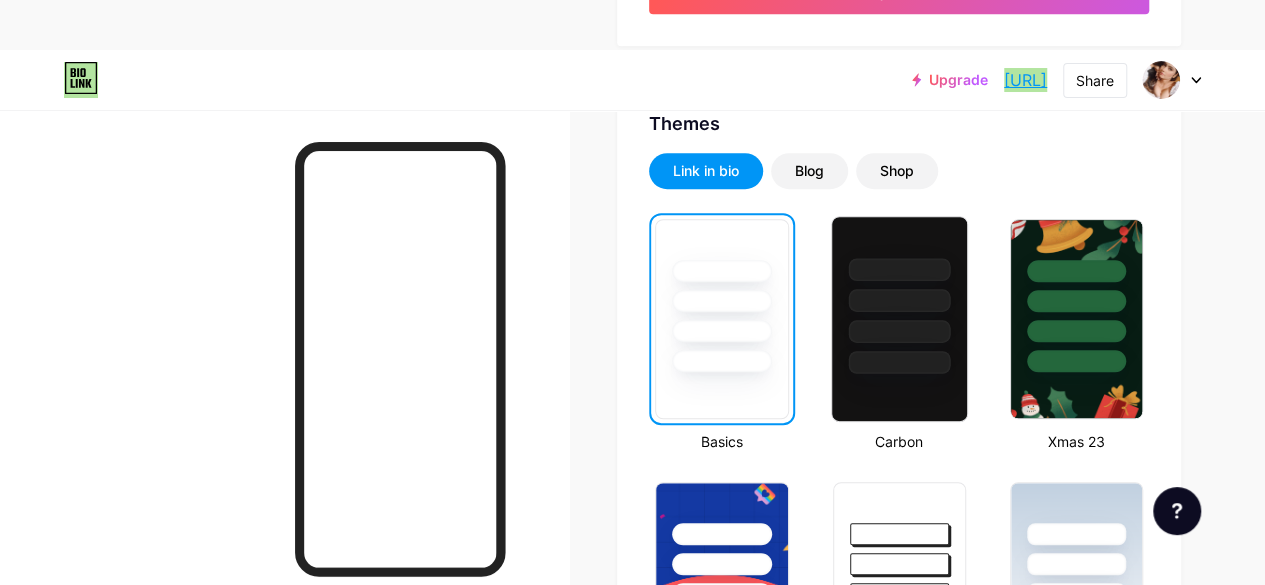 type on "Hey, I'm [FIRST] [LAST] – a bold, independent [CITY] girl who knows how to turn your fantasies into reality. As one of the most passionate [CITY] escorts, I offer unforgettable erotic companionship to deserving men. Let me spoil you with attention, affection, and adventure." 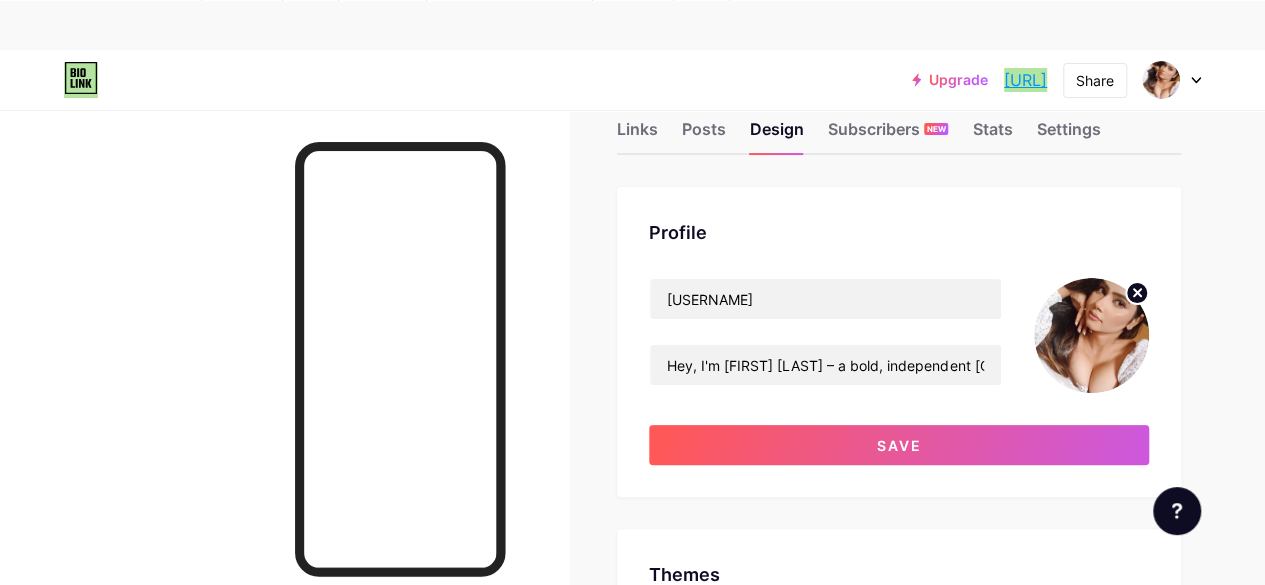 scroll, scrollTop: 300, scrollLeft: 0, axis: vertical 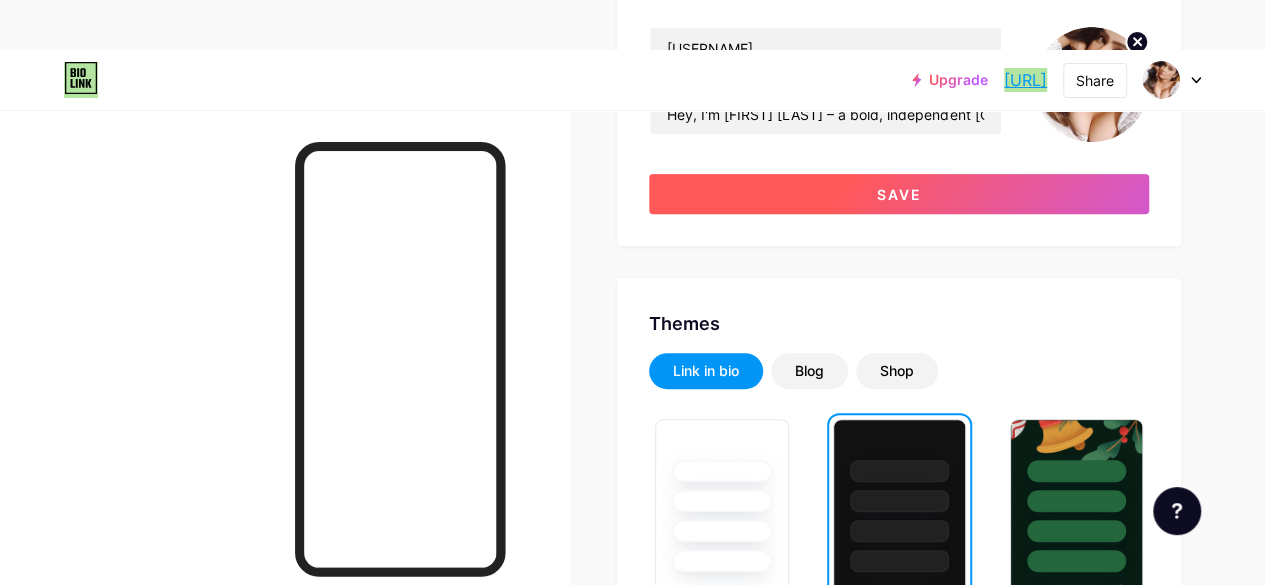 click on "Save" at bounding box center (899, 194) 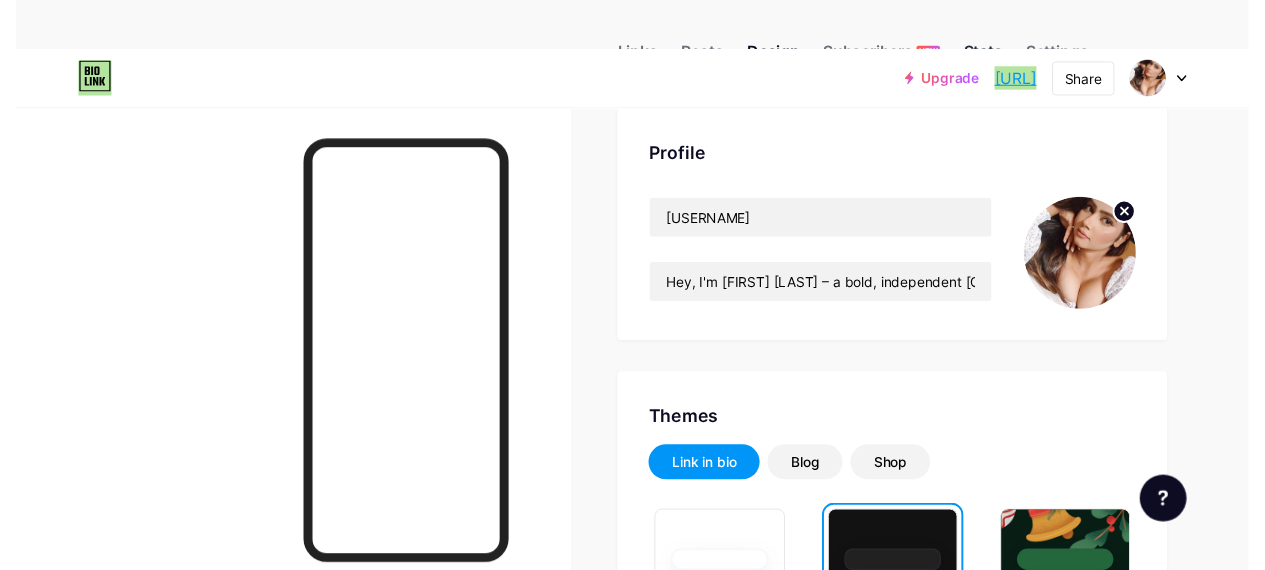 scroll, scrollTop: 0, scrollLeft: 0, axis: both 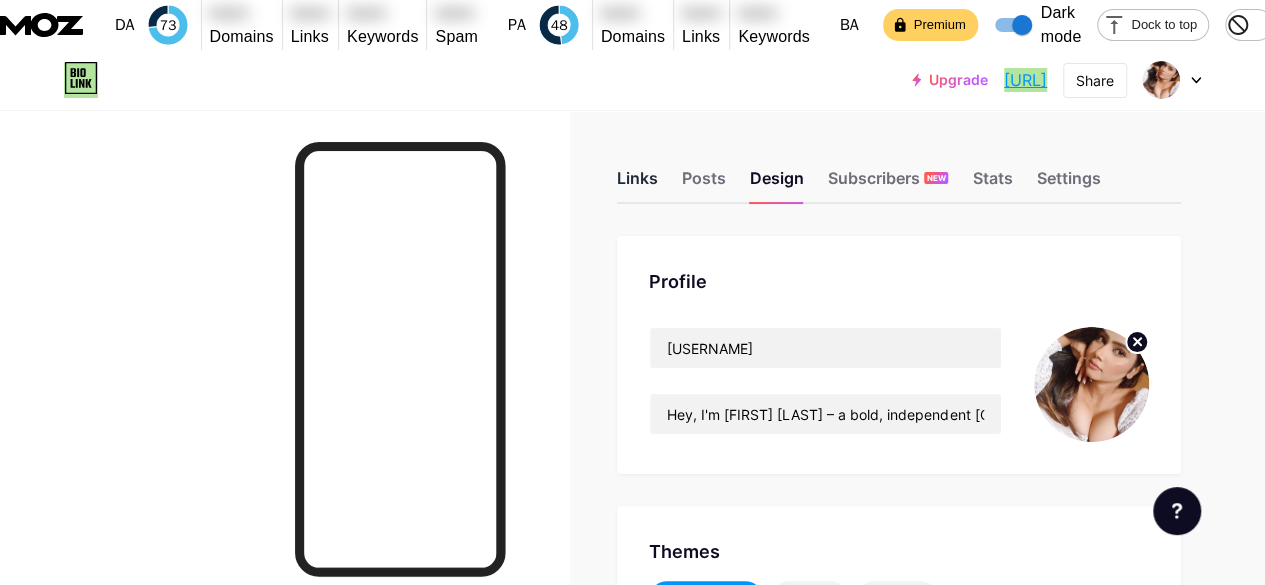 click on "Links" at bounding box center [637, 184] 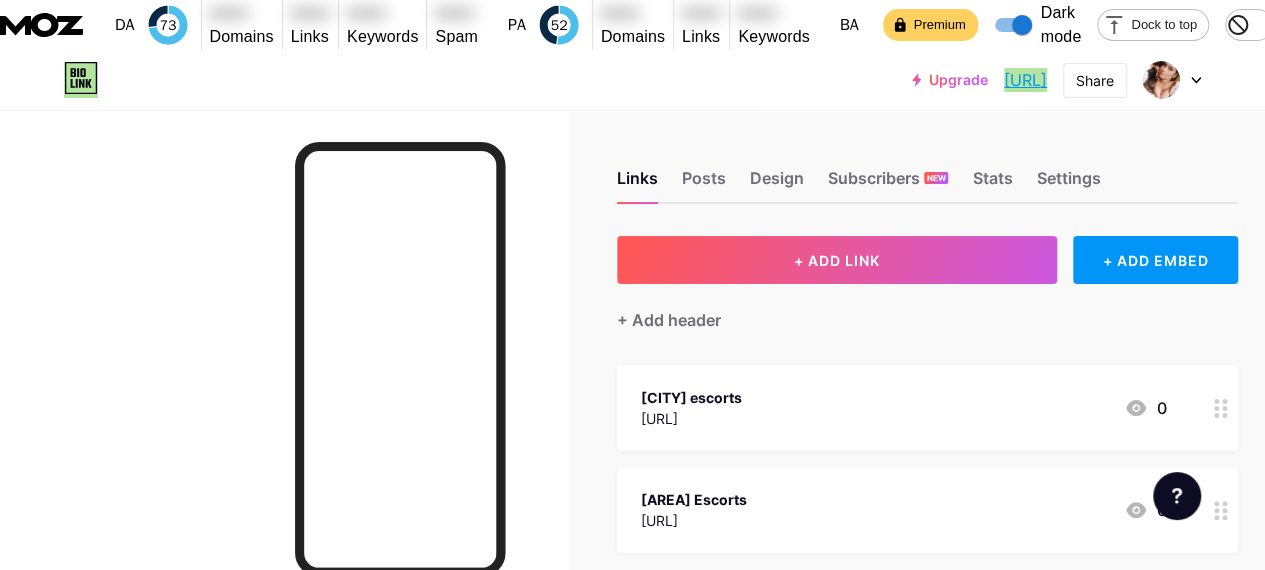 click on "bio.link/[USERNAME]" at bounding box center (1025, 80) 